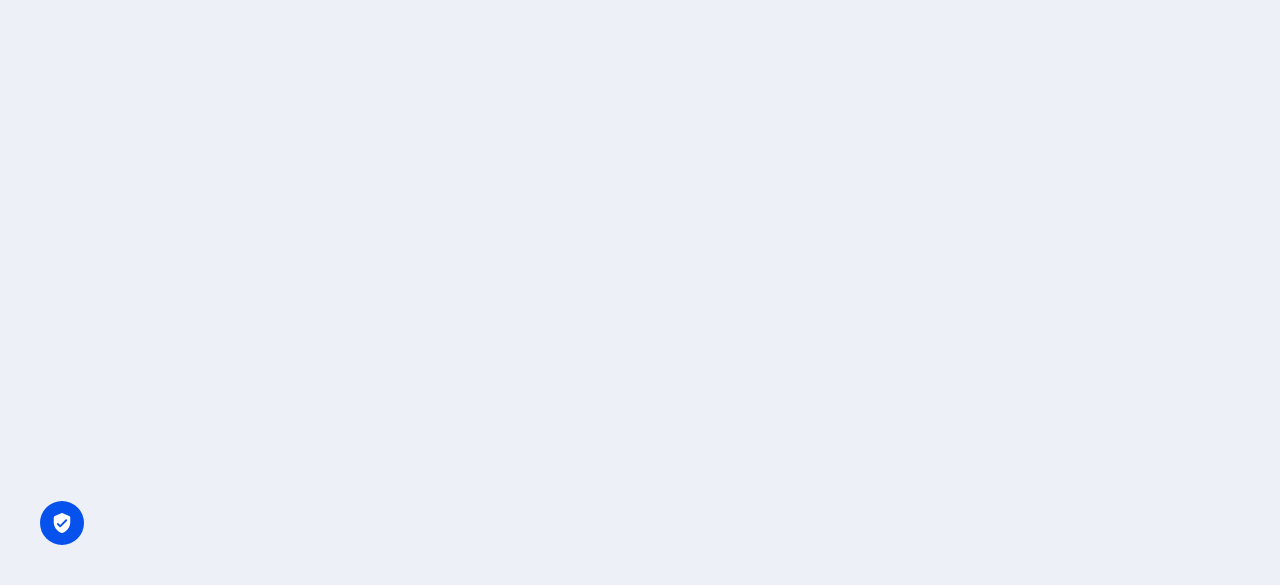 scroll, scrollTop: 0, scrollLeft: 0, axis: both 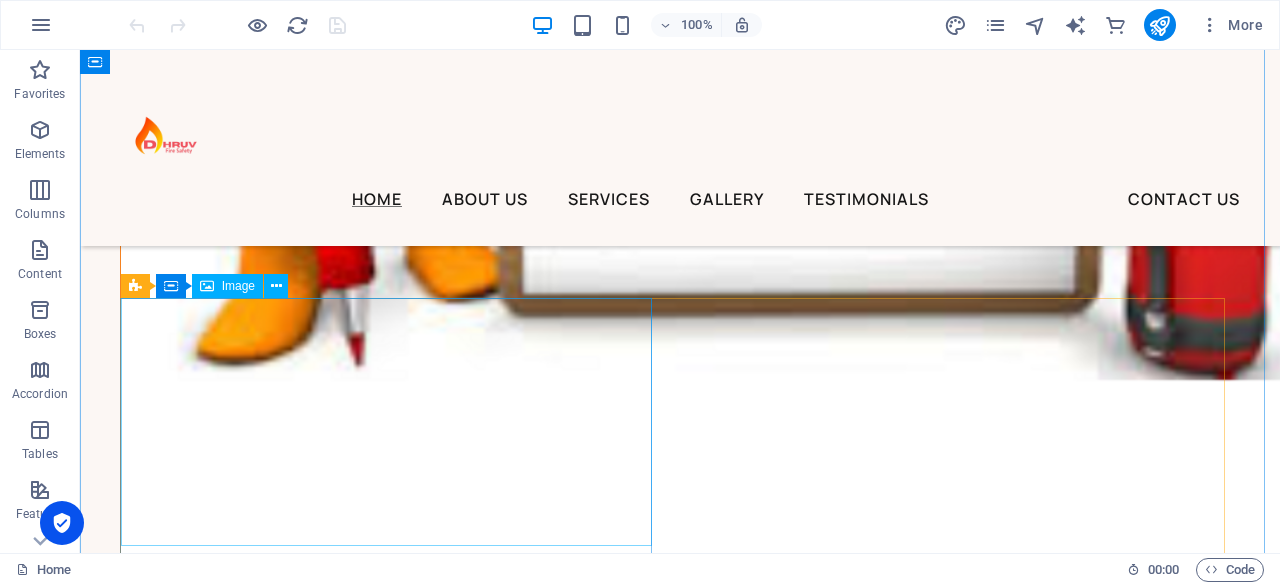 click at bounding box center (680, 2378) 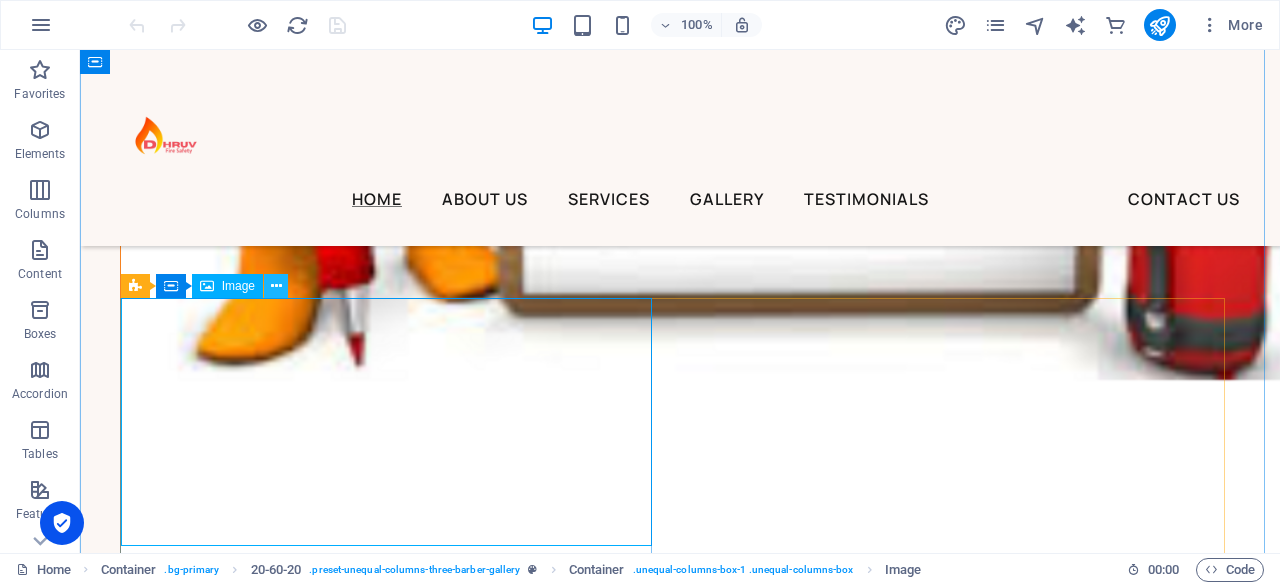 click at bounding box center (276, 286) 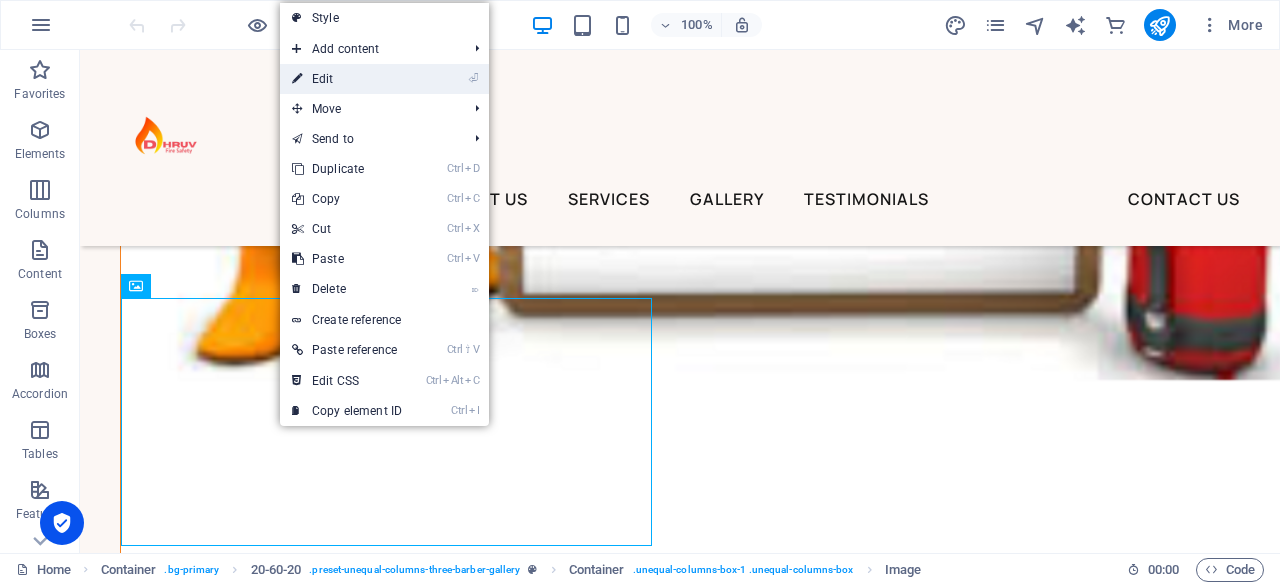 click on "⏎  Edit" at bounding box center [347, 79] 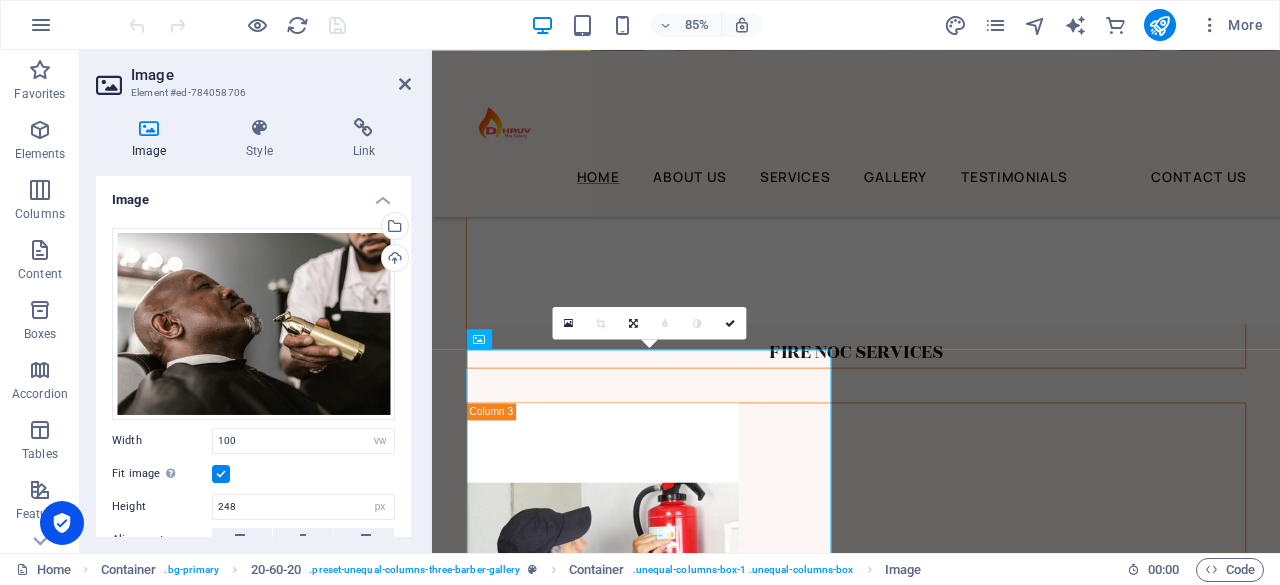 scroll, scrollTop: 6173, scrollLeft: 0, axis: vertical 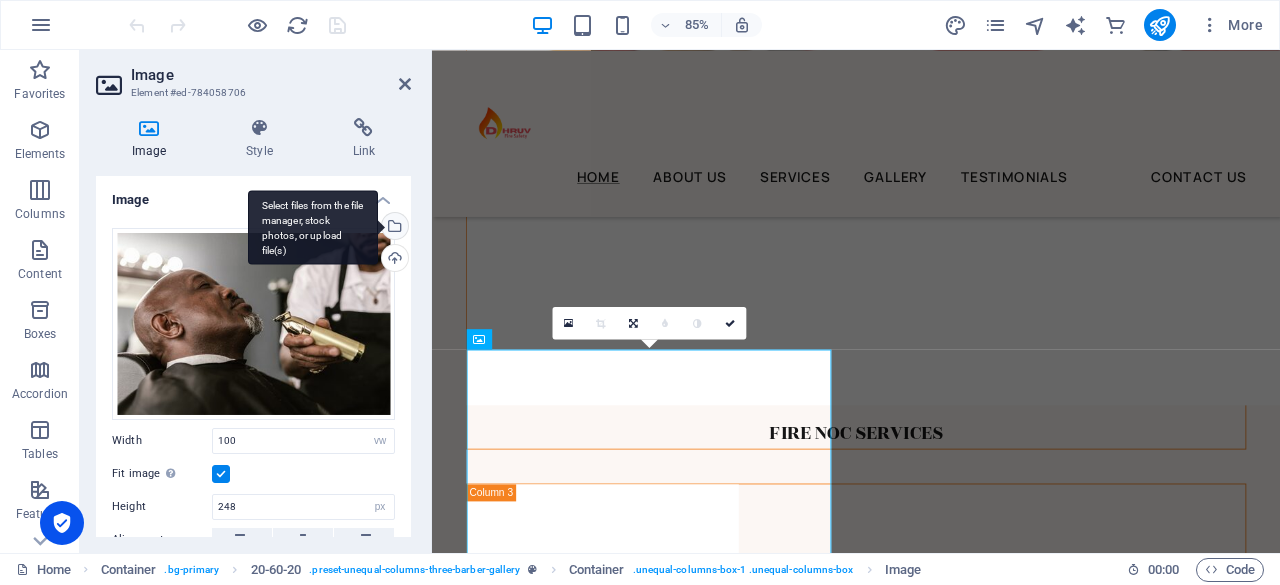 click on "Select files from the file manager, stock photos, or upload file(s)" at bounding box center (313, 227) 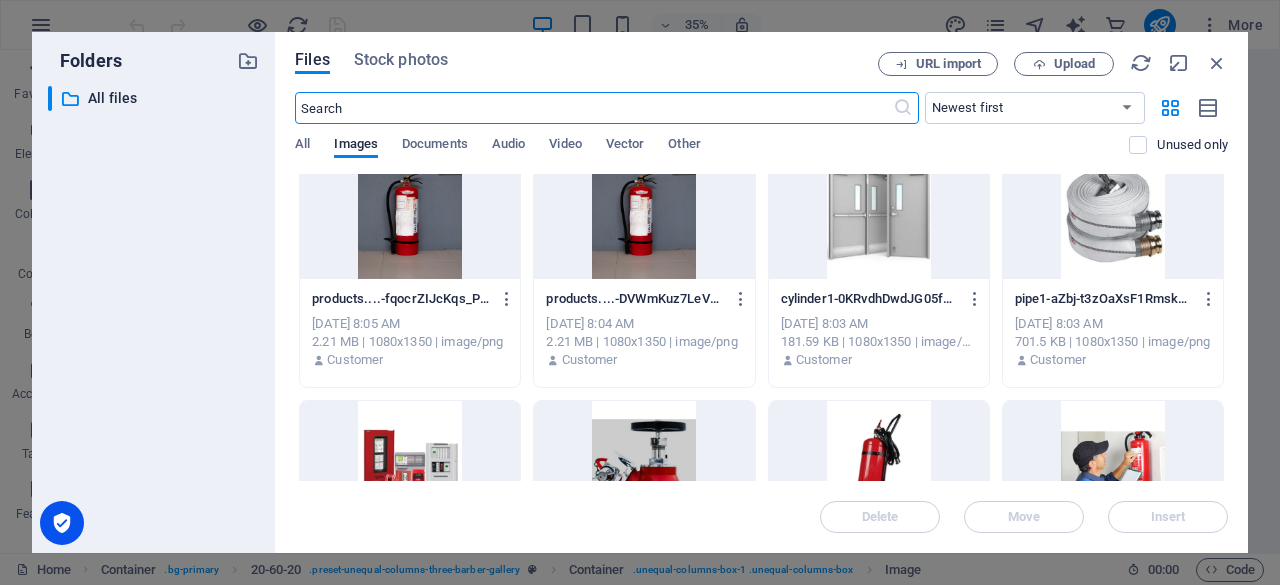 scroll, scrollTop: 0, scrollLeft: 0, axis: both 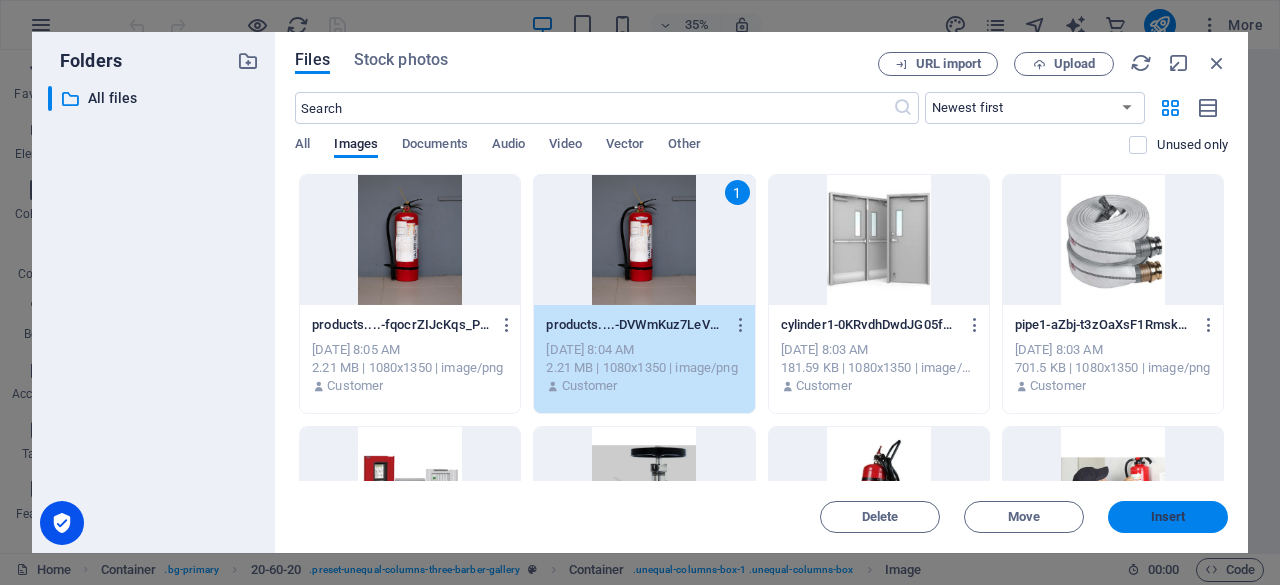 click on "Insert" at bounding box center (1168, 517) 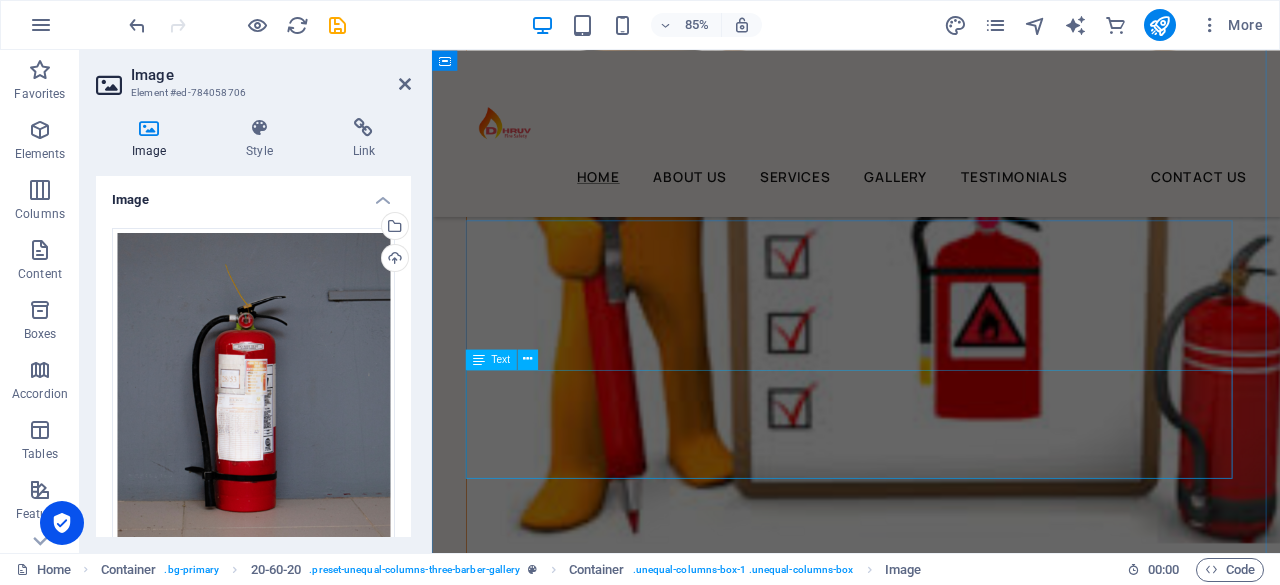 scroll, scrollTop: 6273, scrollLeft: 0, axis: vertical 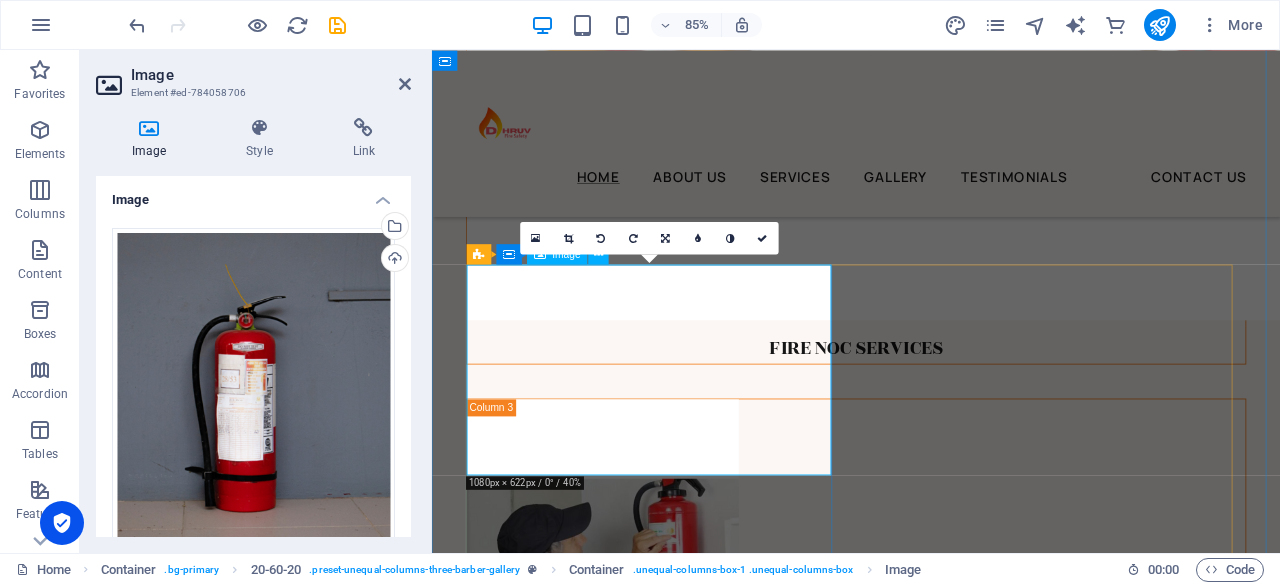 click at bounding box center (931, 2236) 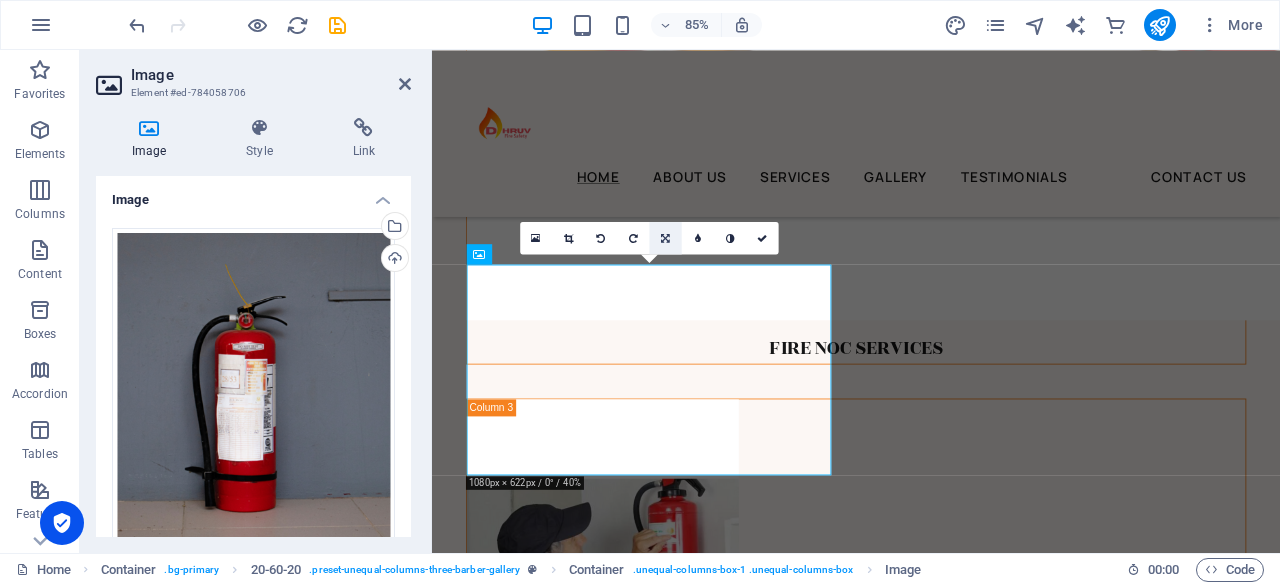 click at bounding box center [665, 238] 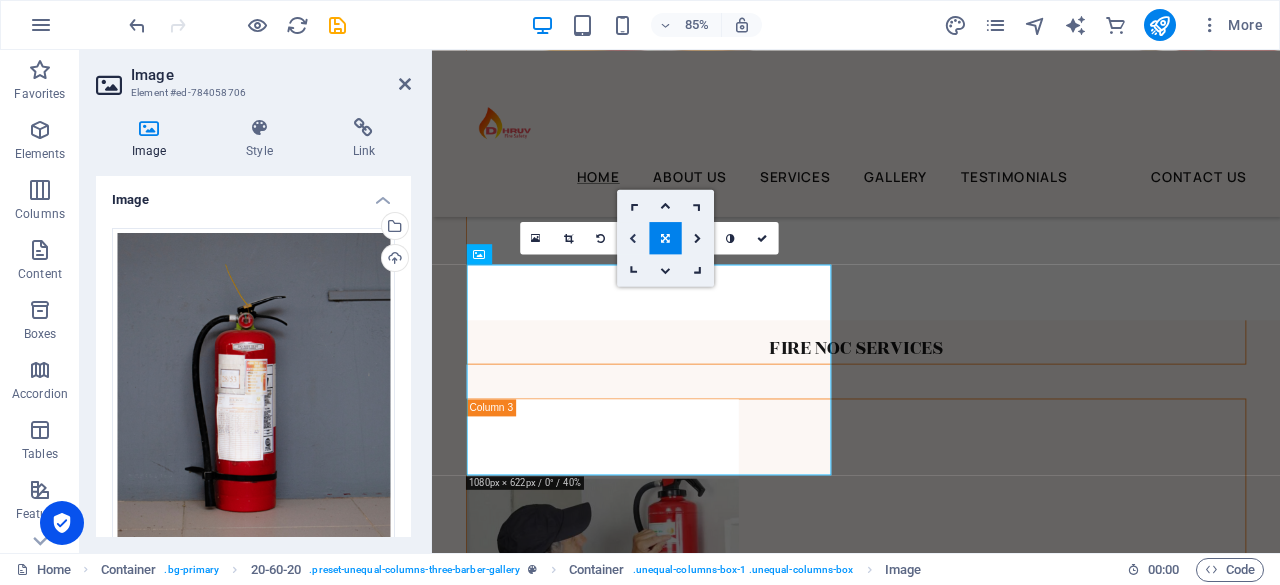 click at bounding box center (633, 238) 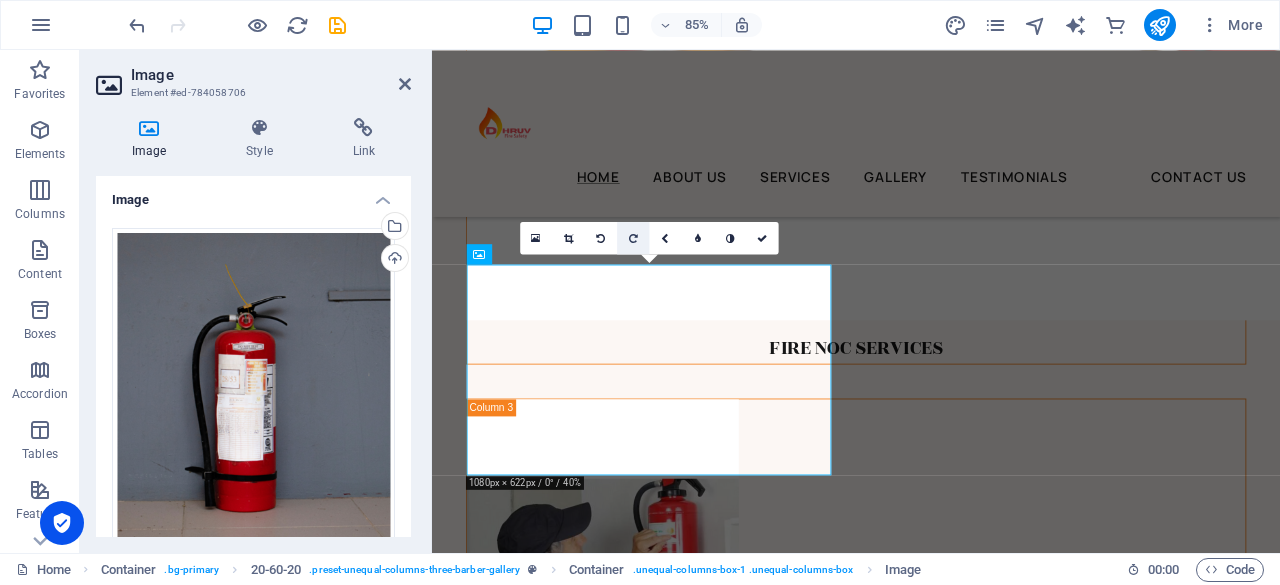 click at bounding box center [633, 238] 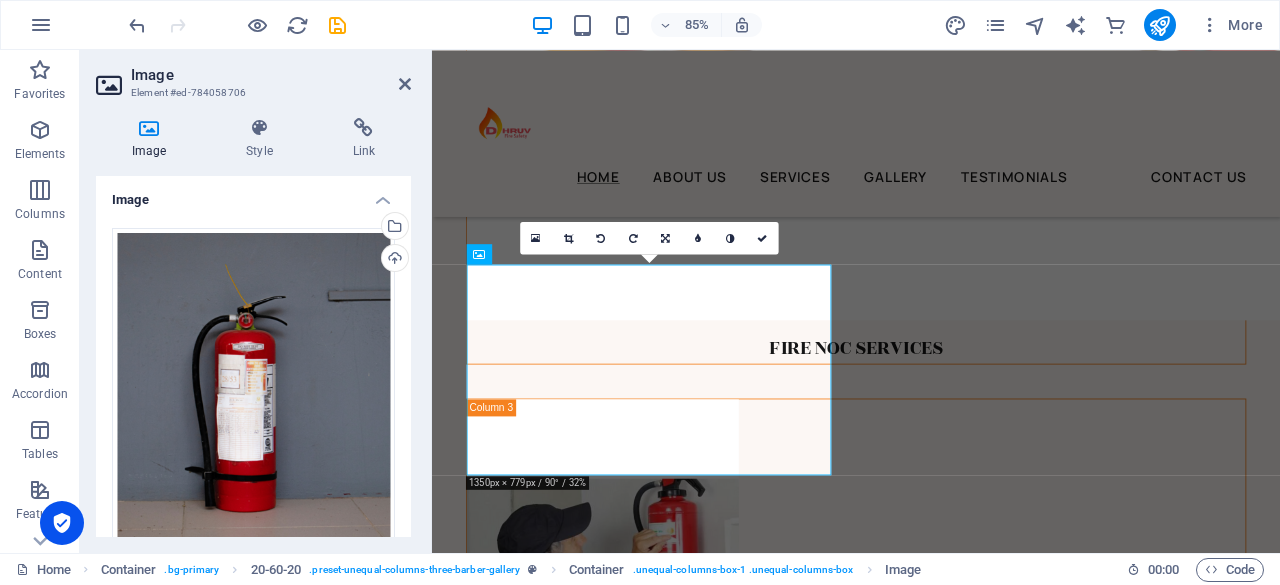 click at bounding box center (568, 238) 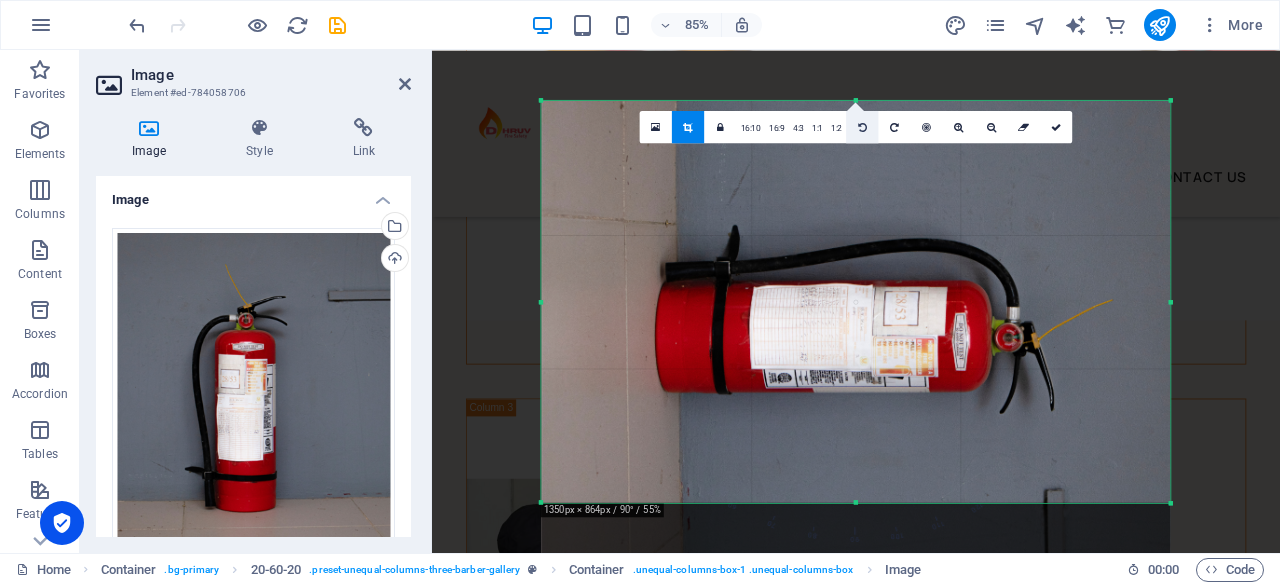 click at bounding box center (862, 127) 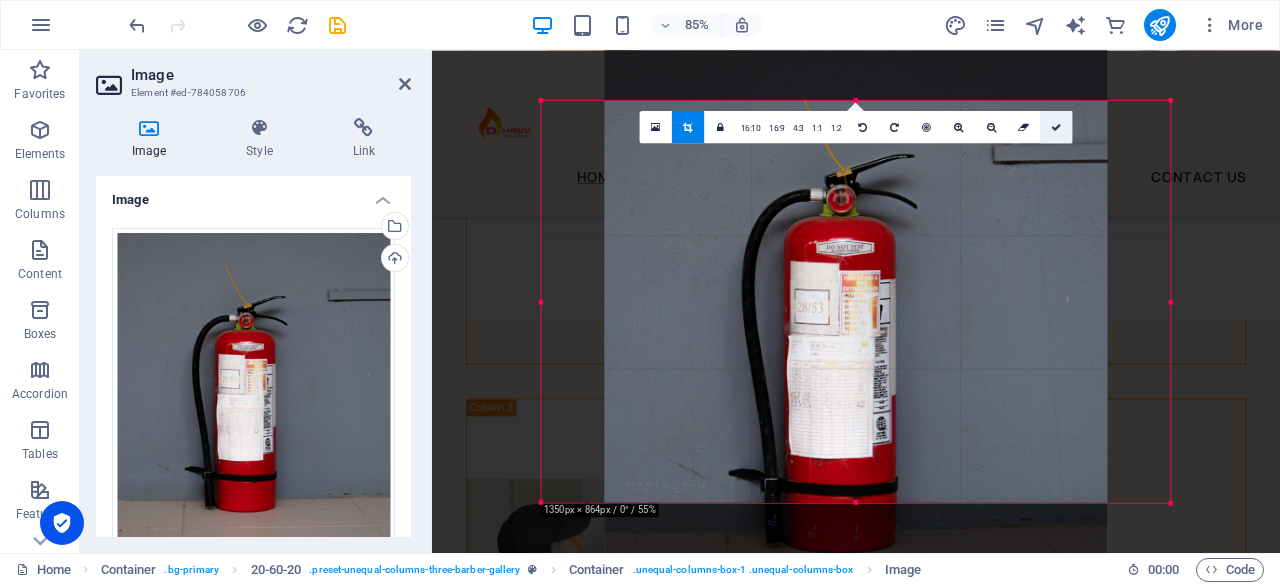click at bounding box center [1056, 127] 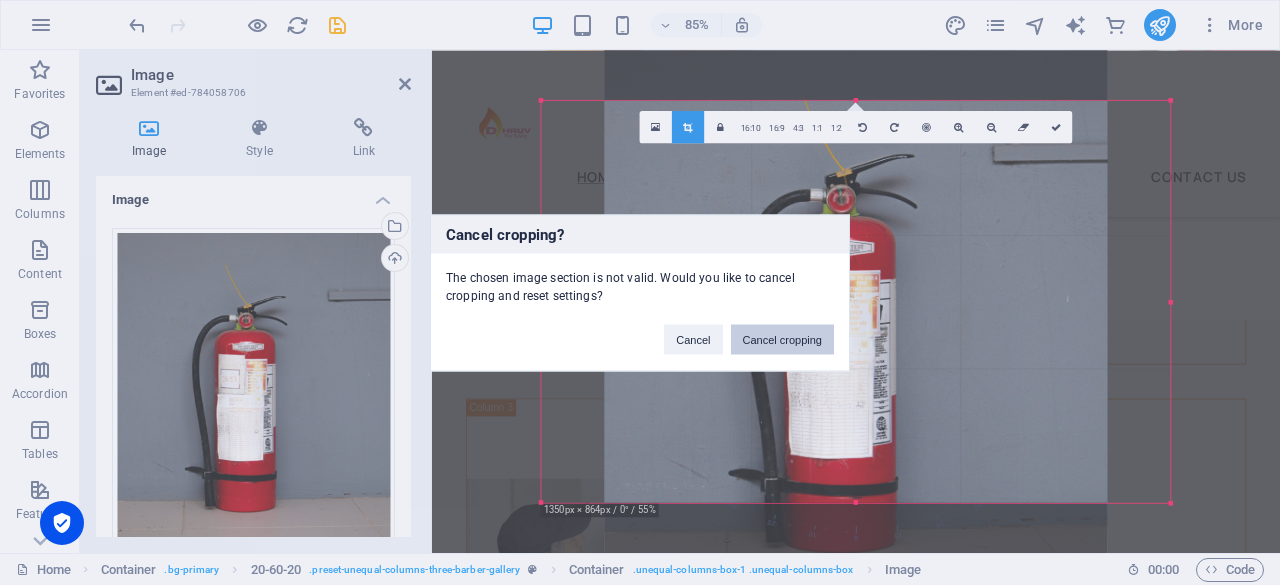 click on "Cancel cropping" at bounding box center [783, 339] 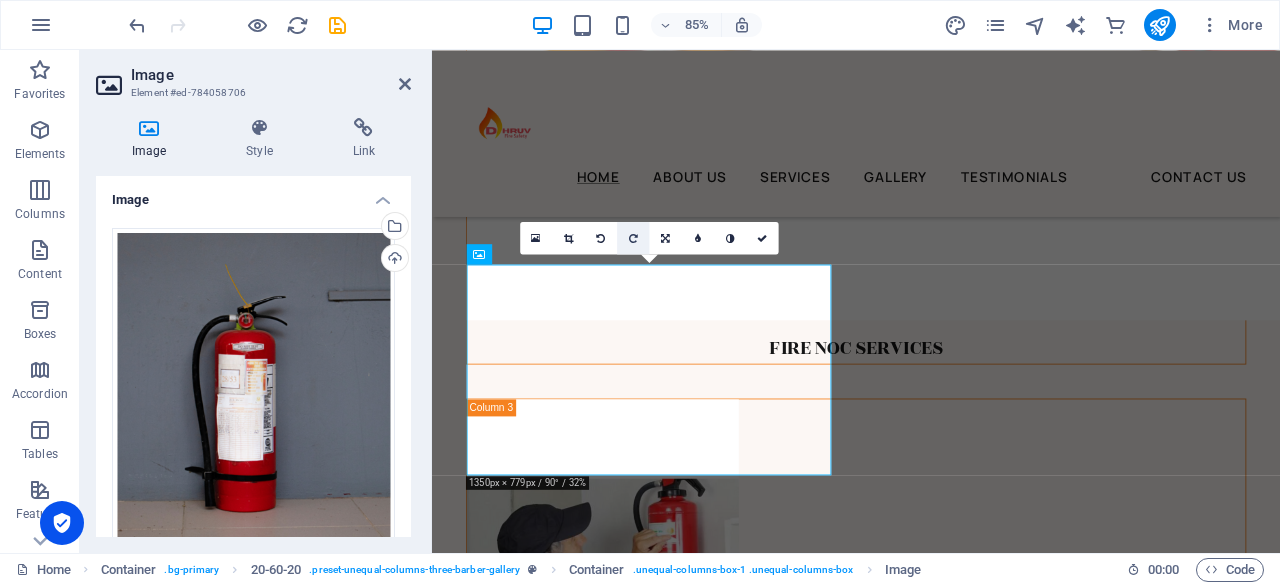 click at bounding box center [633, 238] 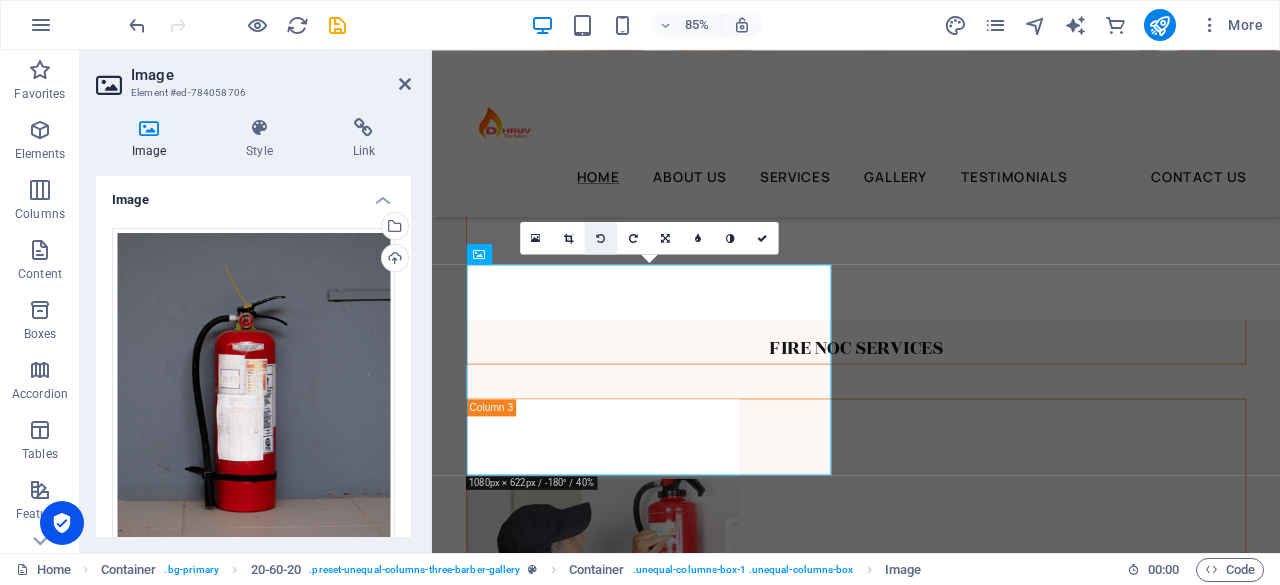 click at bounding box center (601, 238) 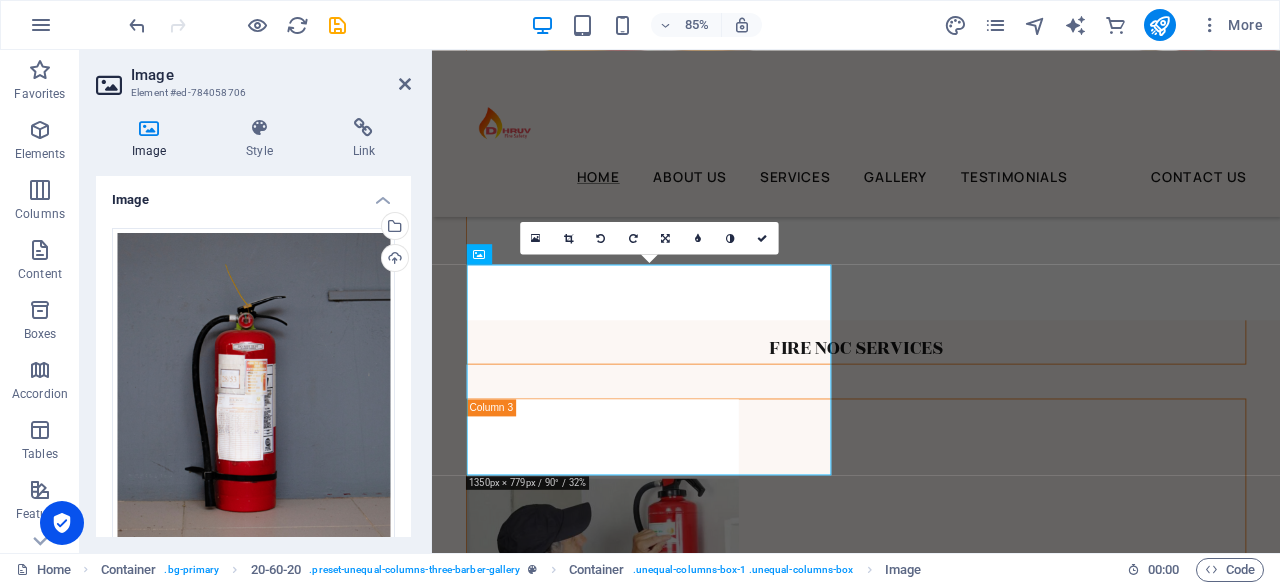 click at bounding box center [601, 238] 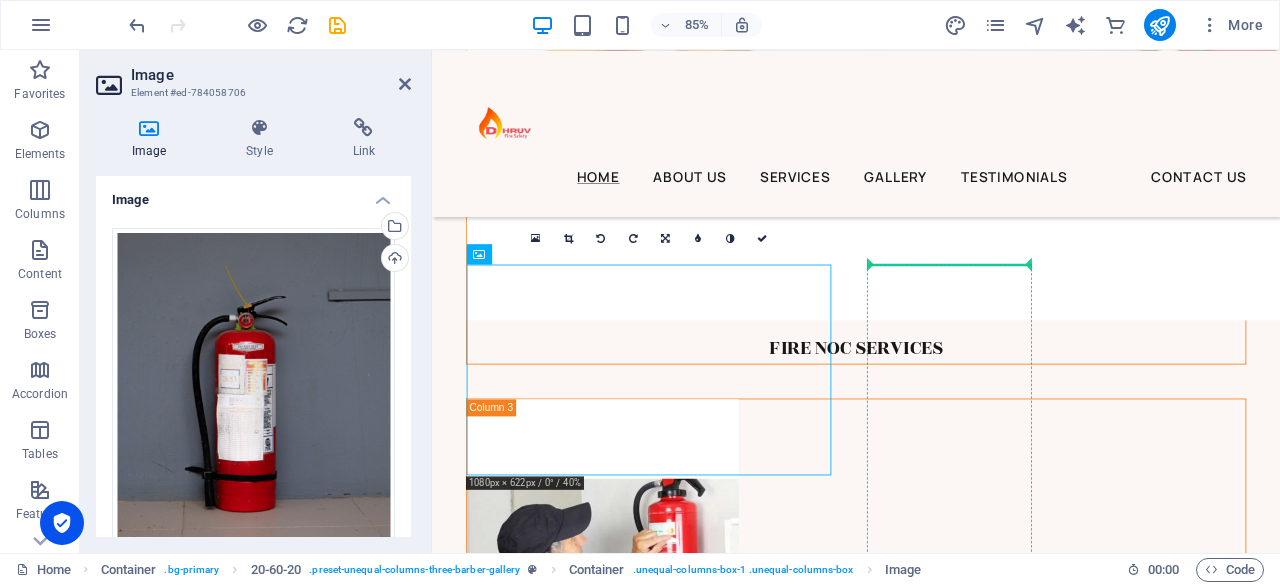 drag, startPoint x: 683, startPoint y: 359, endPoint x: 1048, endPoint y: 450, distance: 376.17282 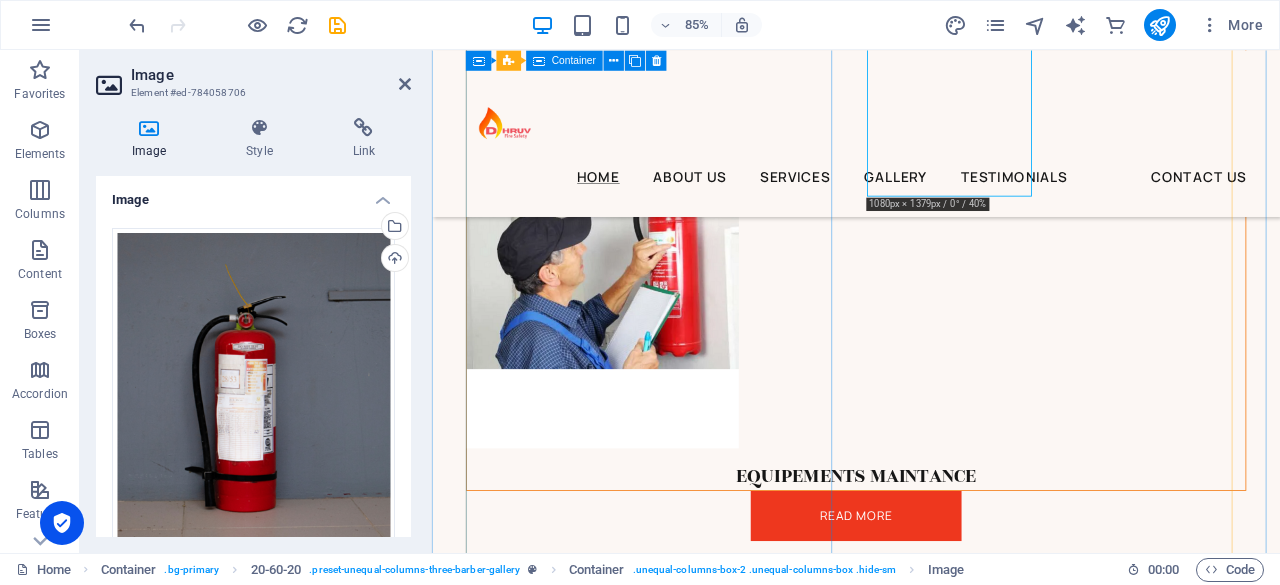 scroll, scrollTop: 6473, scrollLeft: 0, axis: vertical 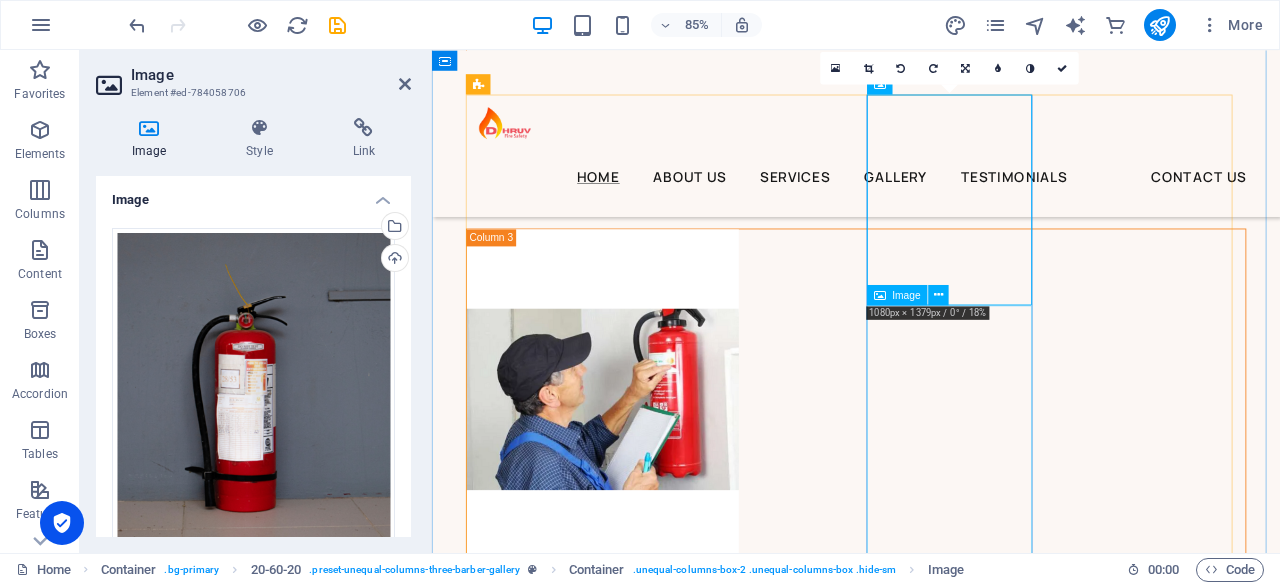 click at bounding box center [931, 3283] 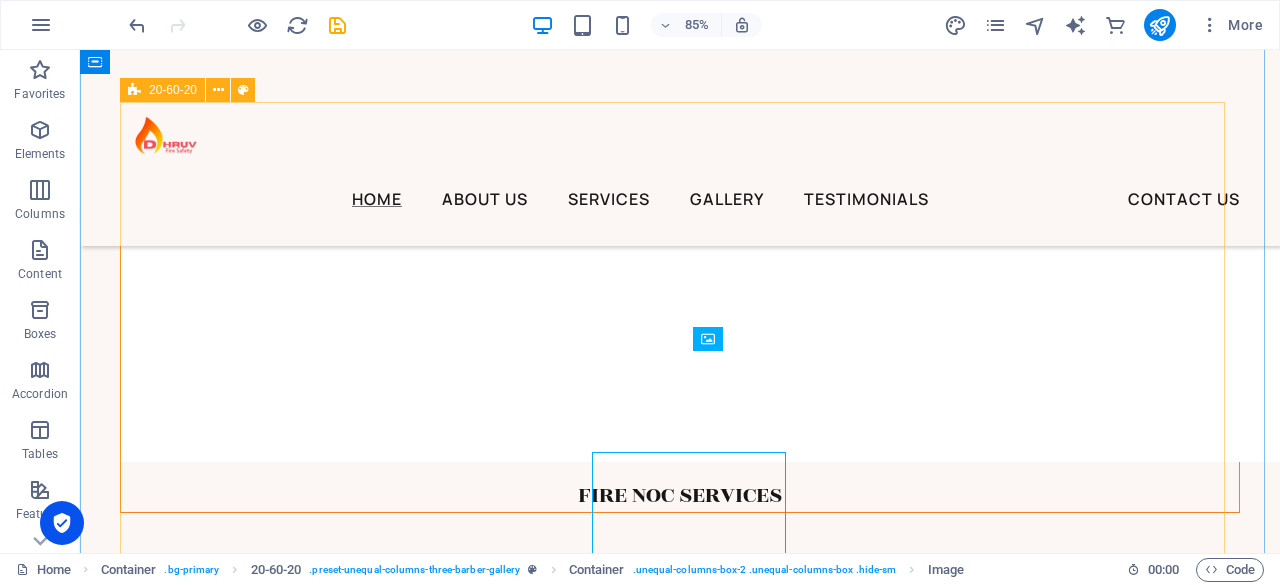 scroll, scrollTop: 6465, scrollLeft: 0, axis: vertical 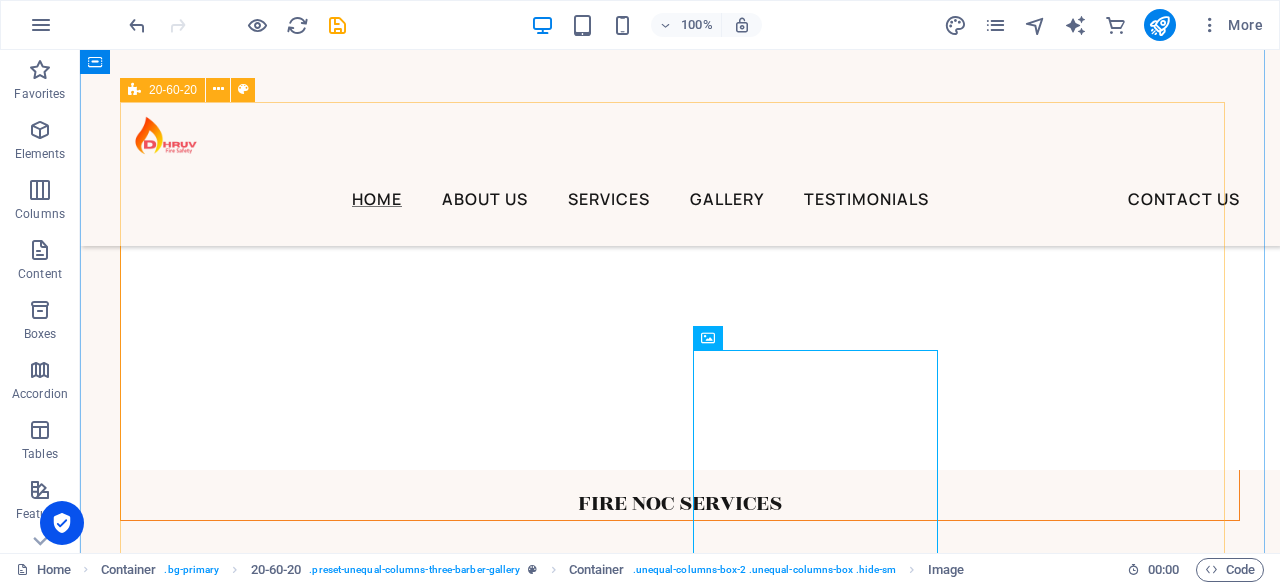 click at bounding box center (680, 3156) 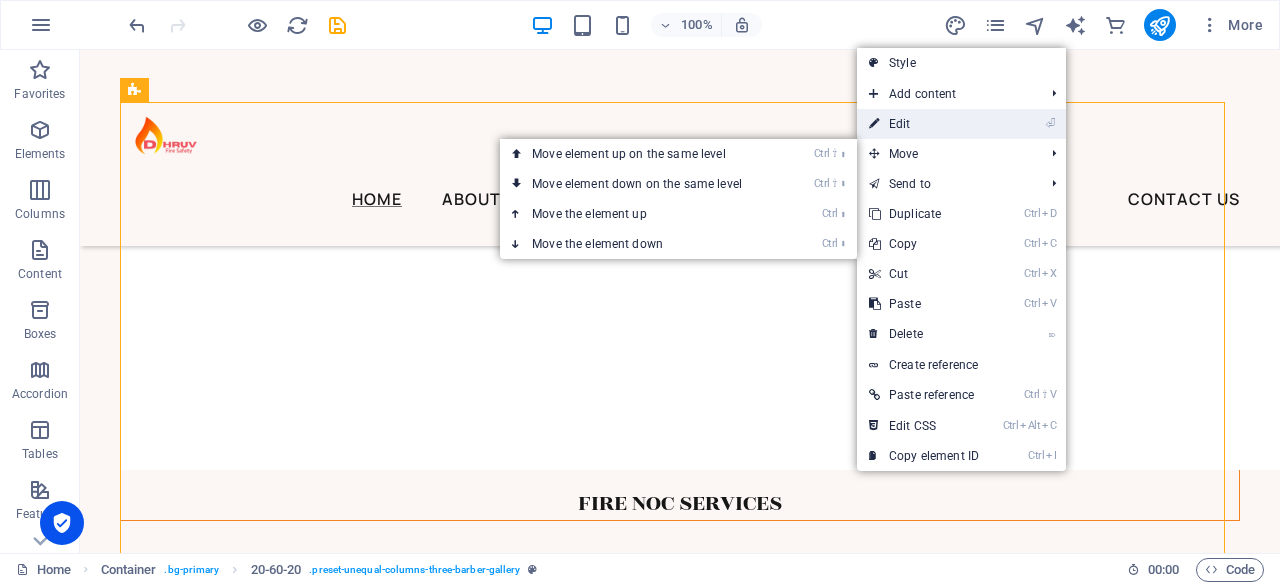 click on "⏎  Edit" at bounding box center [924, 124] 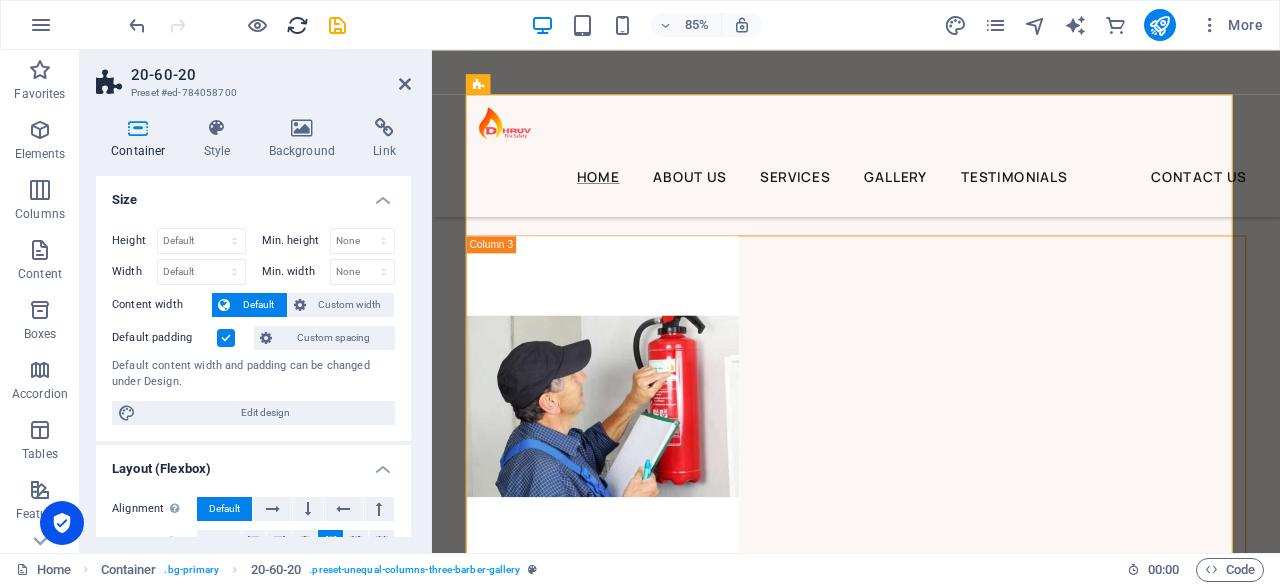 scroll, scrollTop: 6473, scrollLeft: 0, axis: vertical 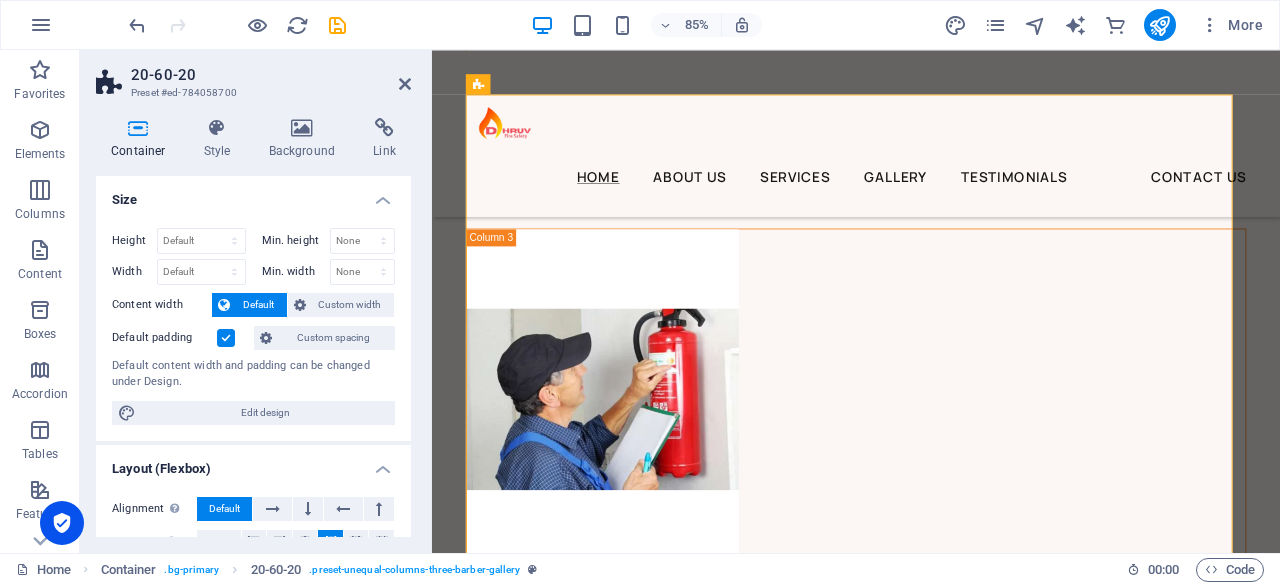 drag, startPoint x: 789, startPoint y: 735, endPoint x: 690, endPoint y: 735, distance: 99 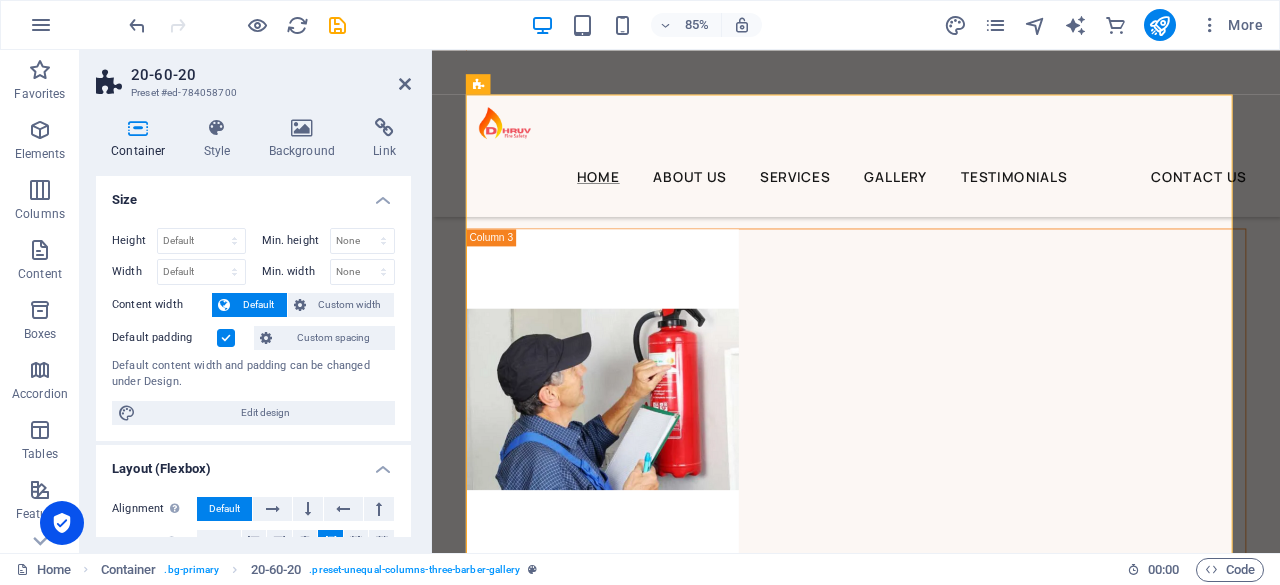 click on "Skip to main content
Home About Us Services Gallery Testimonials Contact Us “Safeguarding Lives & Assets with World-Class Fire Safety Solutions” Book Now   With a commitment to saving lives and protecting property, we offer tailored fire safety solutions for homes, offices, factories, educational institutions, and commercial buildings. Our products are ISI-marked and comply with all national safety standards.                                                                                                                                                                                                                                                                                 "Fire Safe. Life Safe." "Prepared for Fire, Protected for Life." buy now  “Strategic Fire Protection for Enterprises That Demand the Best” Let us take care of you At  [PERSON_NAME] Fire Safety" at bounding box center [931, 681] 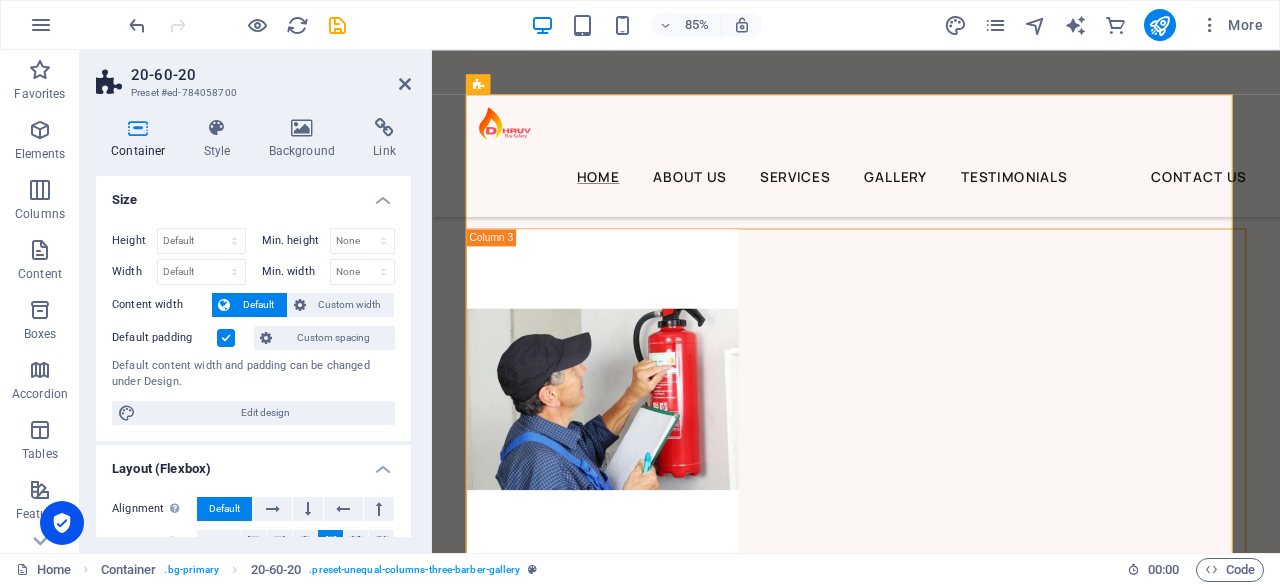 click on "Container Style Background Link Size Height Default px rem % vh vw Min. height None px rem % vh vw Width Default px rem % em vh vw Min. width None px rem % vh vw Content width Default Custom width Width Default px rem % em vh vw Min. width None px rem % vh vw Default padding Custom spacing Default content width and padding can be changed under Design. Edit design Layout (Flexbox) Alignment Determines the flex direction. Default Main axis Determine how elements should behave along the main axis inside this container (justify content). Default Side axis Control the vertical direction of the element inside of the container (align items). Default Wrap Default On Off Fill Controls the distances and direction of elements on the y-axis across several lines (align content). Default Accessibility ARIA helps assistive technologies (like screen readers) to understand the role, state, and behavior of web elements Role The ARIA role defines the purpose of an element.  None Alert Article Banner Comment Fan" at bounding box center [253, 327] 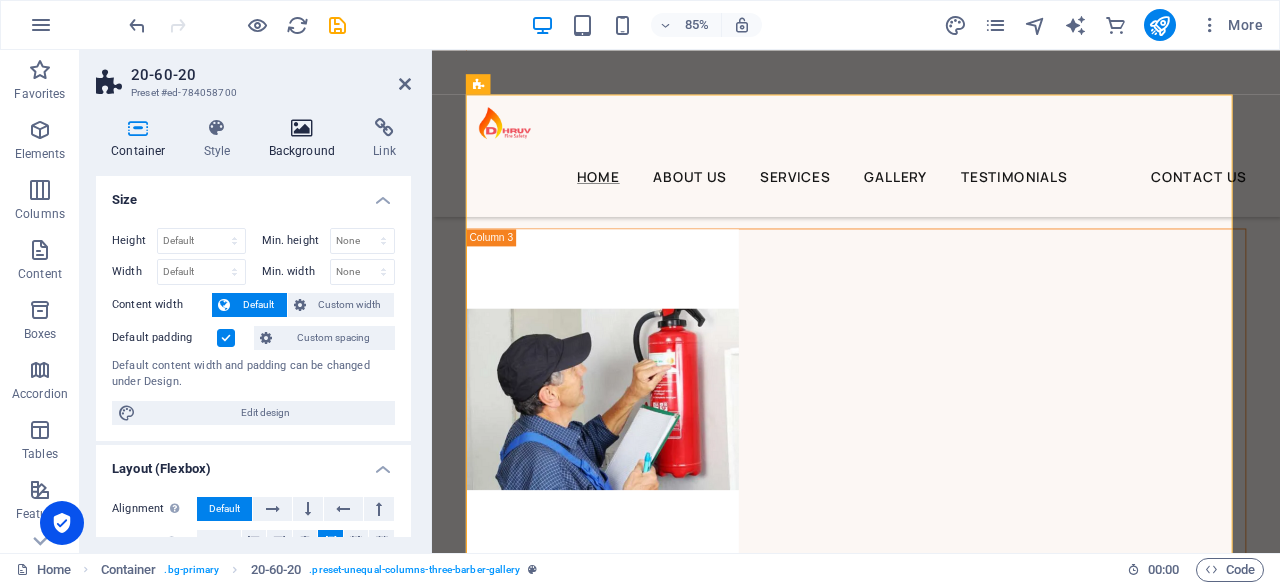 click on "Background" at bounding box center (306, 139) 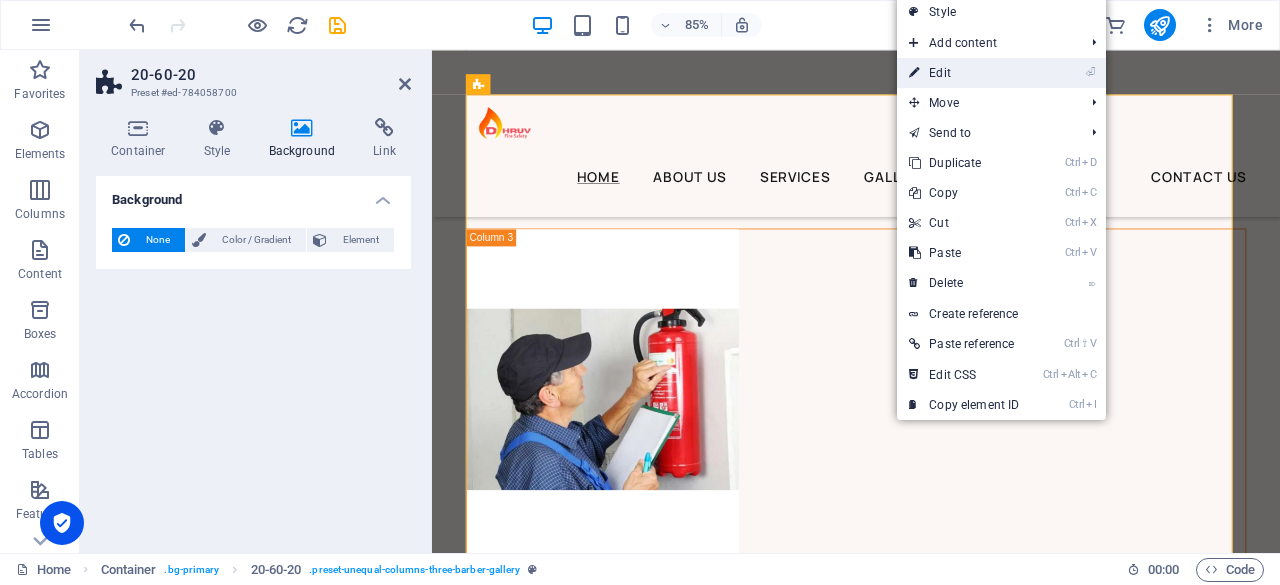 click on "⏎  Edit" at bounding box center (964, 73) 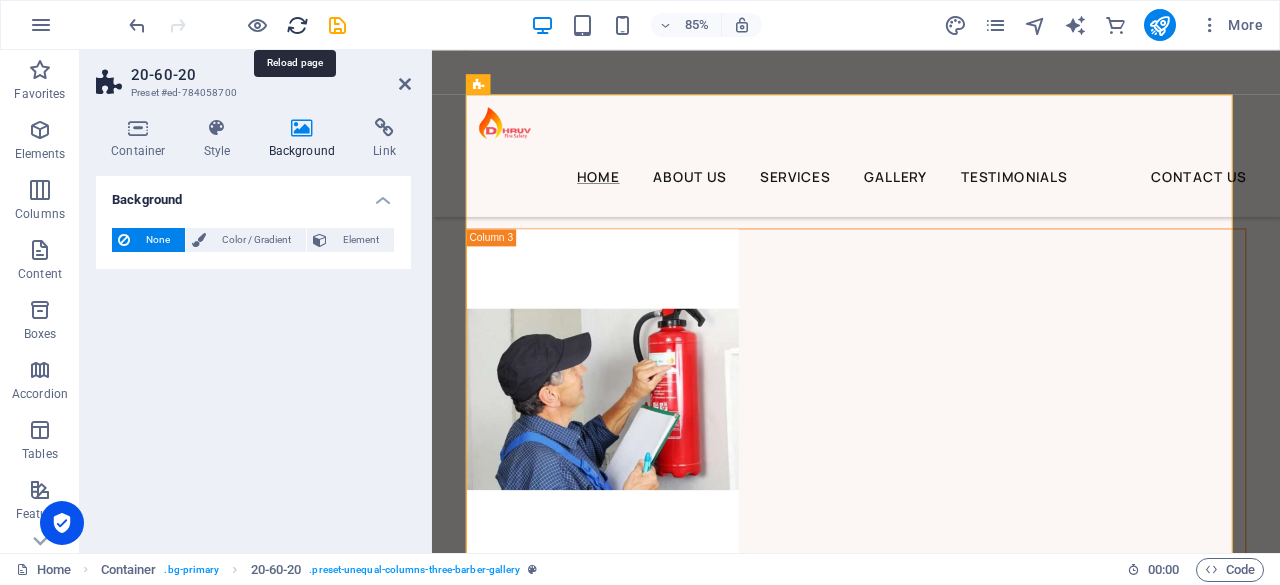 click at bounding box center [297, 25] 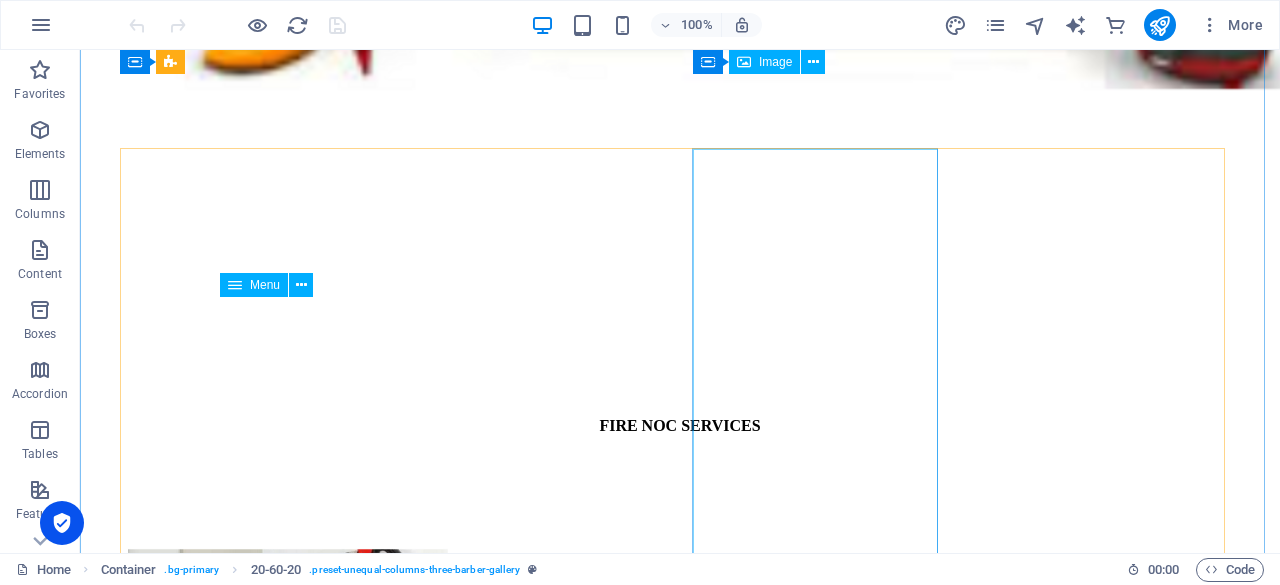 scroll, scrollTop: 6400, scrollLeft: 0, axis: vertical 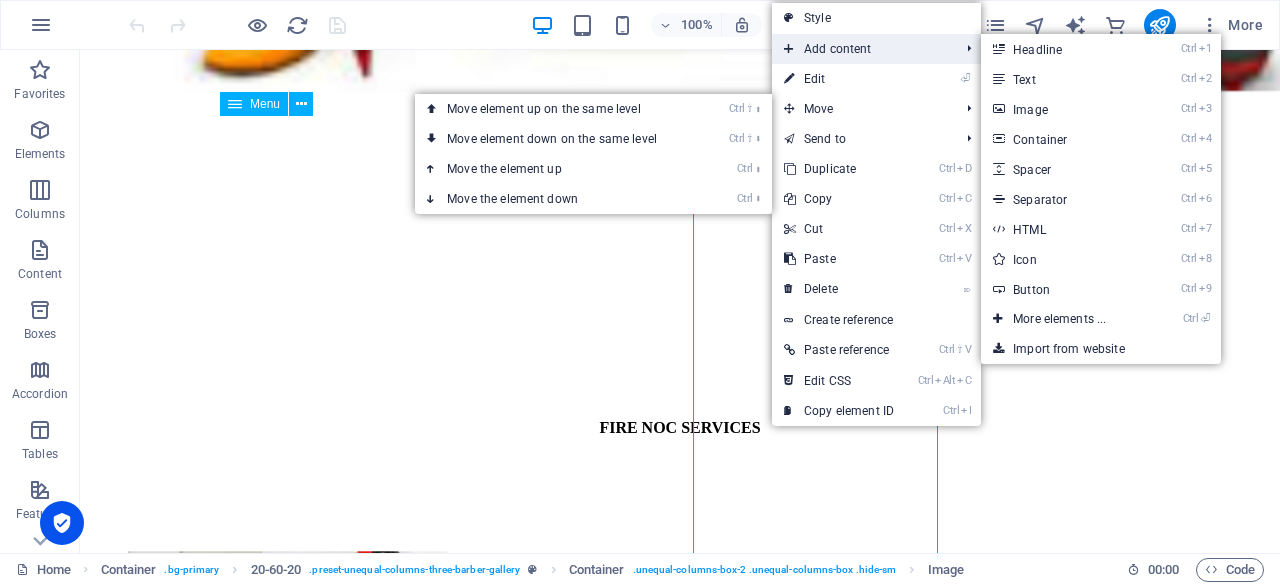 click on "Add content" at bounding box center [861, 49] 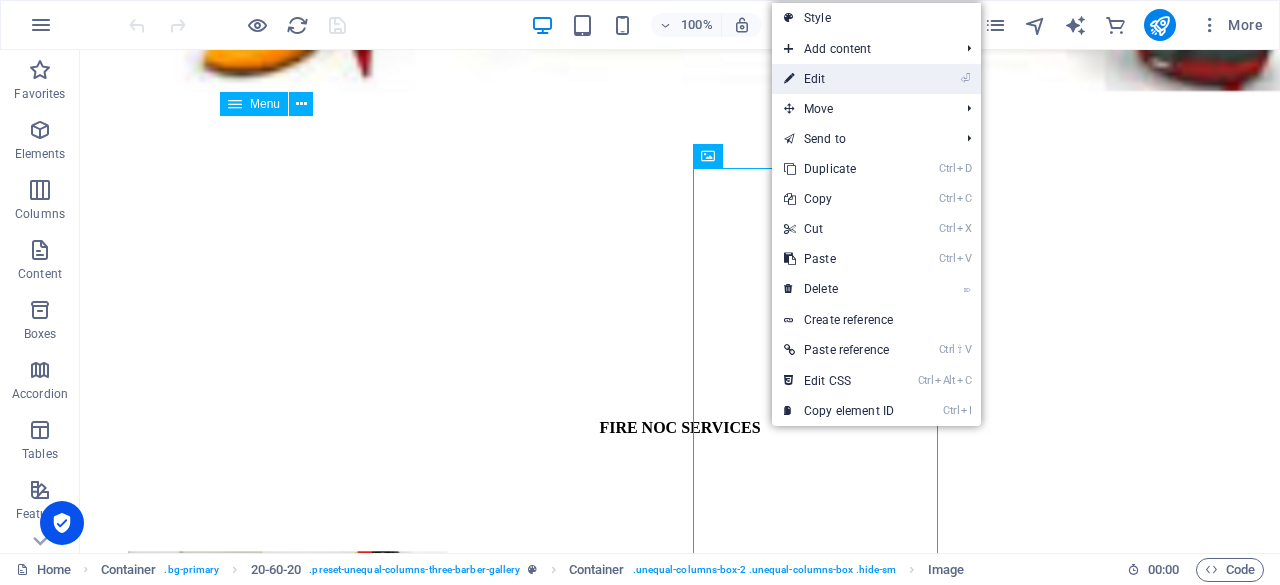 click on "⏎  Edit" at bounding box center [839, 79] 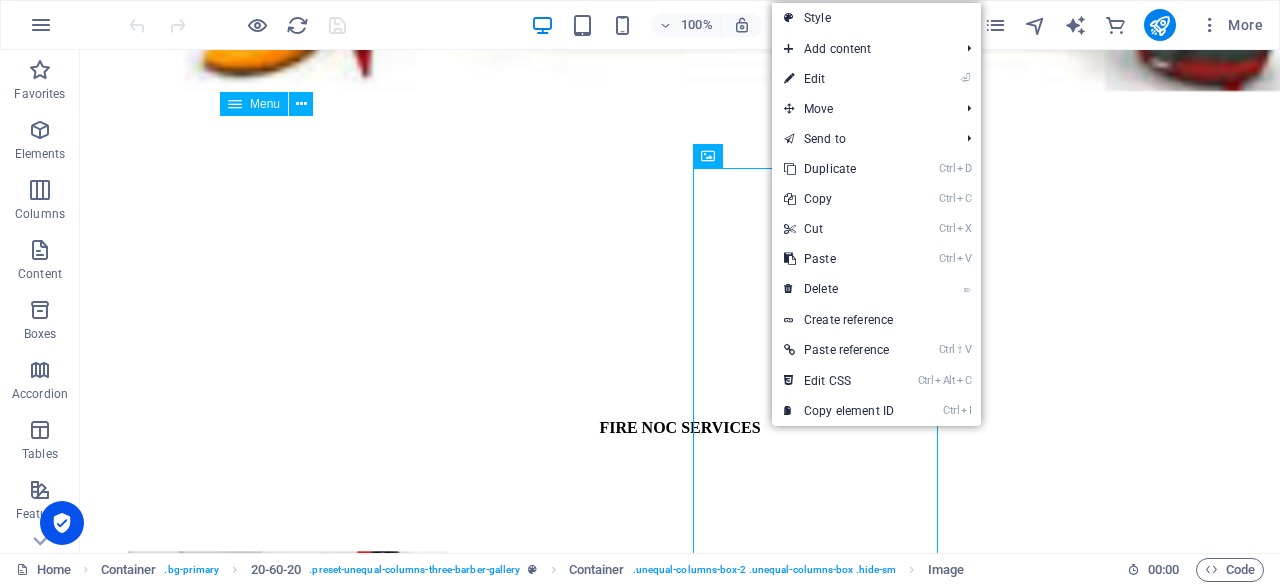 select on "px" 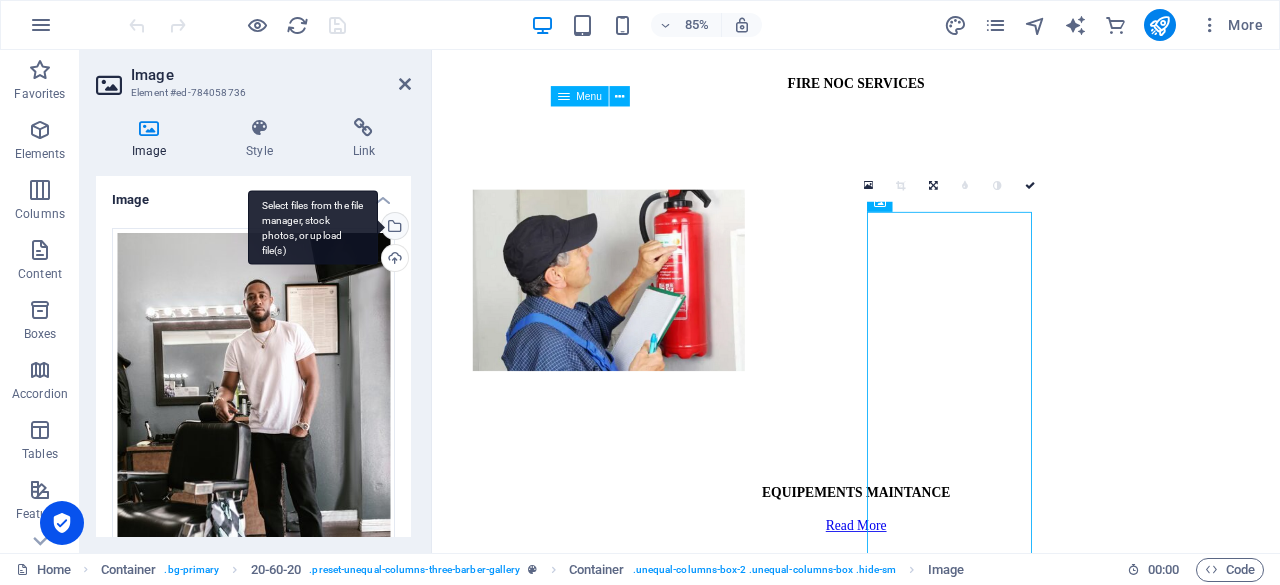 scroll, scrollTop: 6336, scrollLeft: 0, axis: vertical 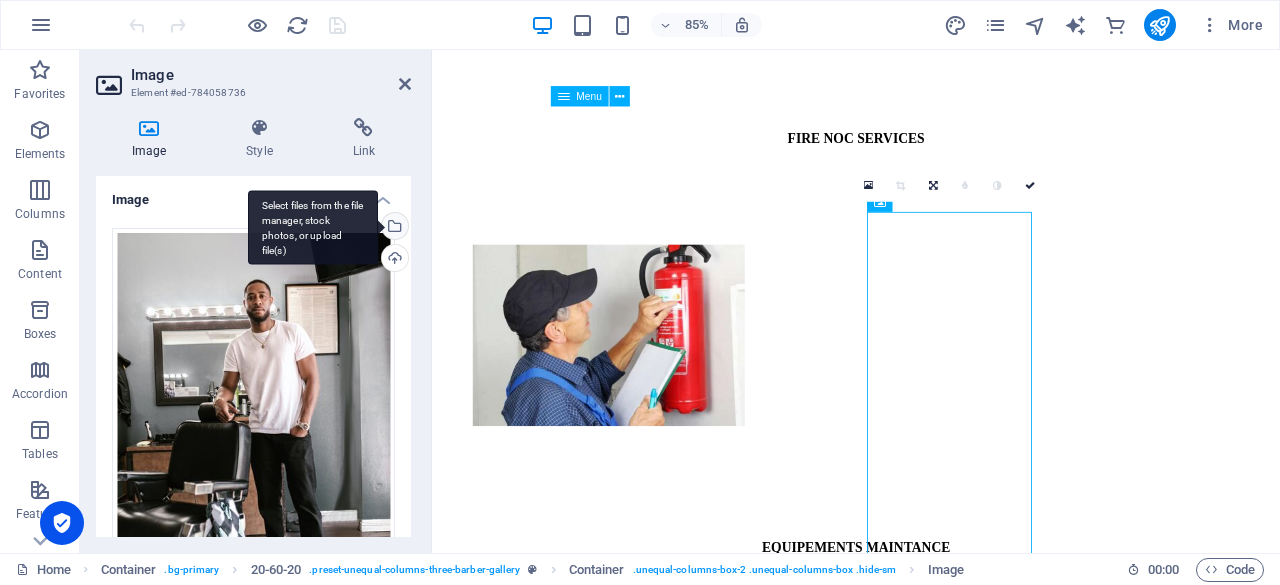 click on "Select files from the file manager, stock photos, or upload file(s)" at bounding box center [393, 228] 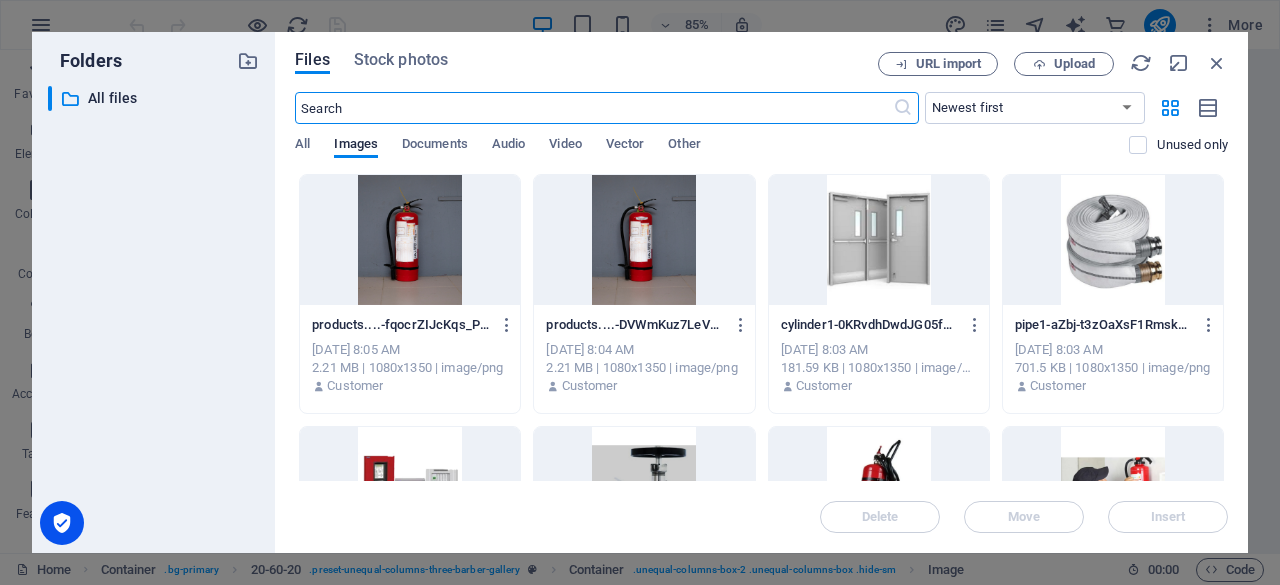 scroll, scrollTop: 6364, scrollLeft: 0, axis: vertical 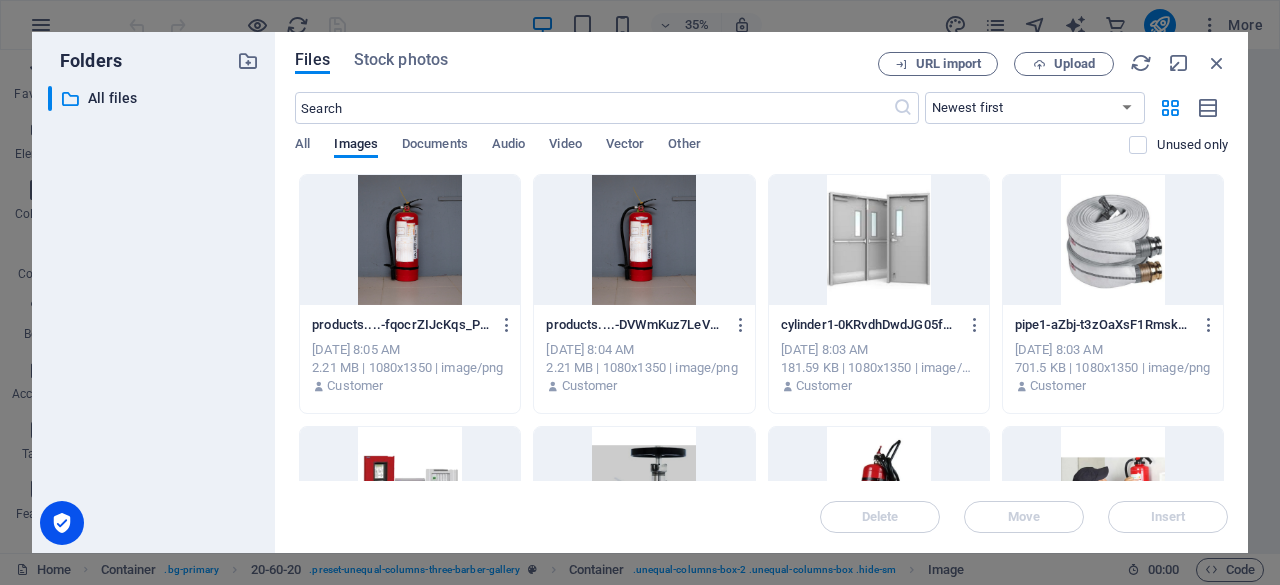 click at bounding box center (410, 240) 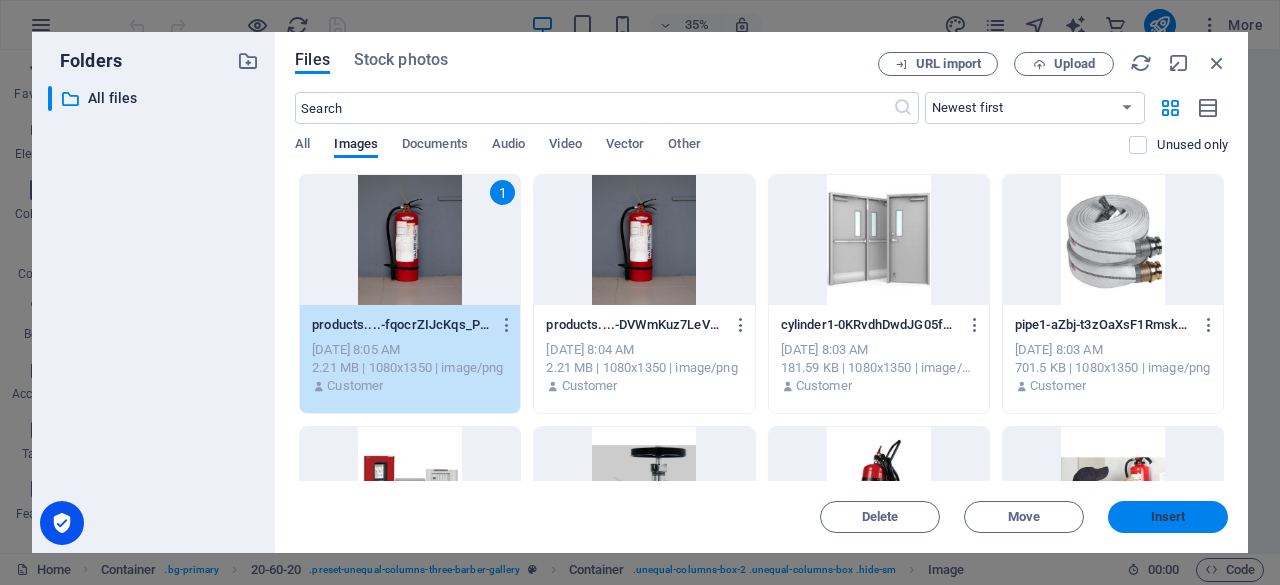 click on "Insert" at bounding box center (1168, 517) 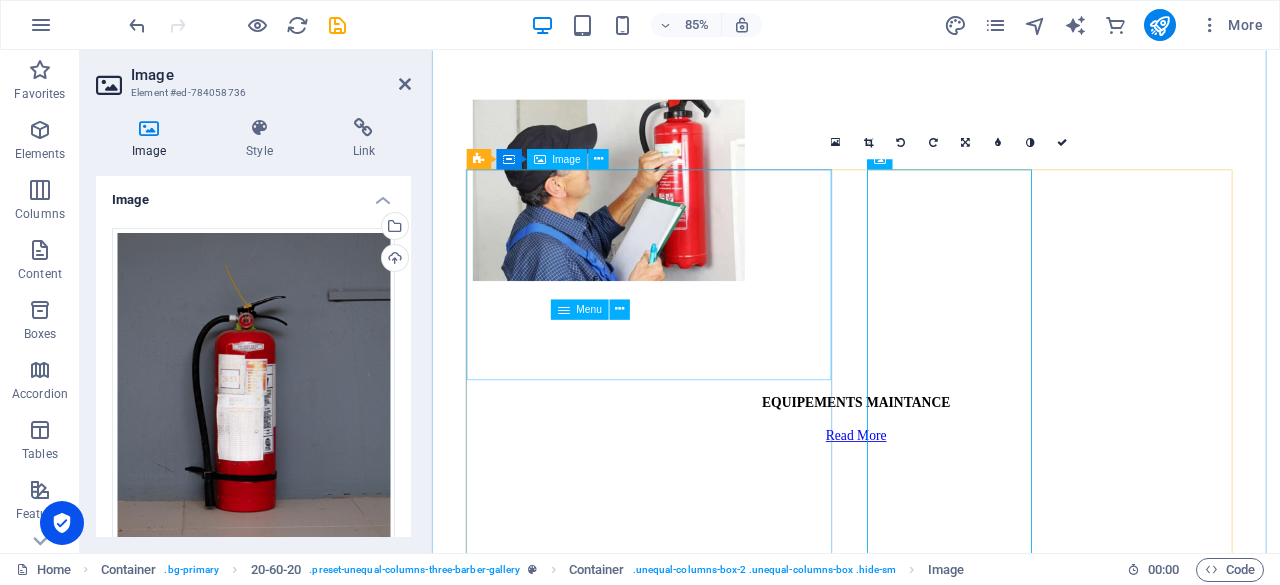 scroll, scrollTop: 6336, scrollLeft: 0, axis: vertical 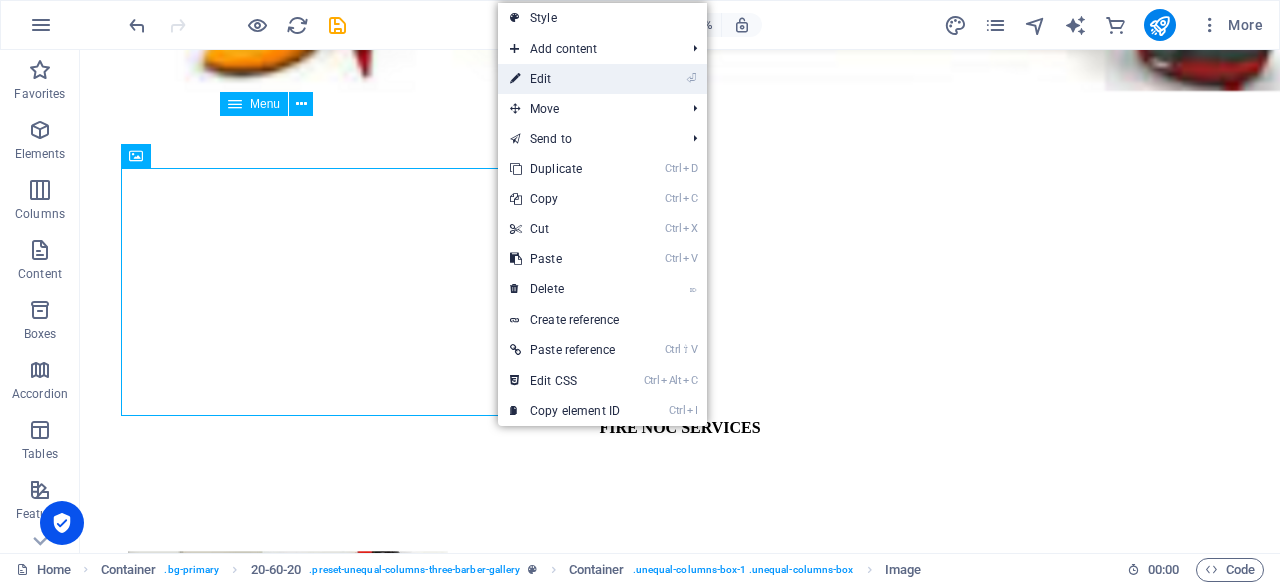 drag, startPoint x: 604, startPoint y: 81, endPoint x: 200, endPoint y: 38, distance: 406.28192 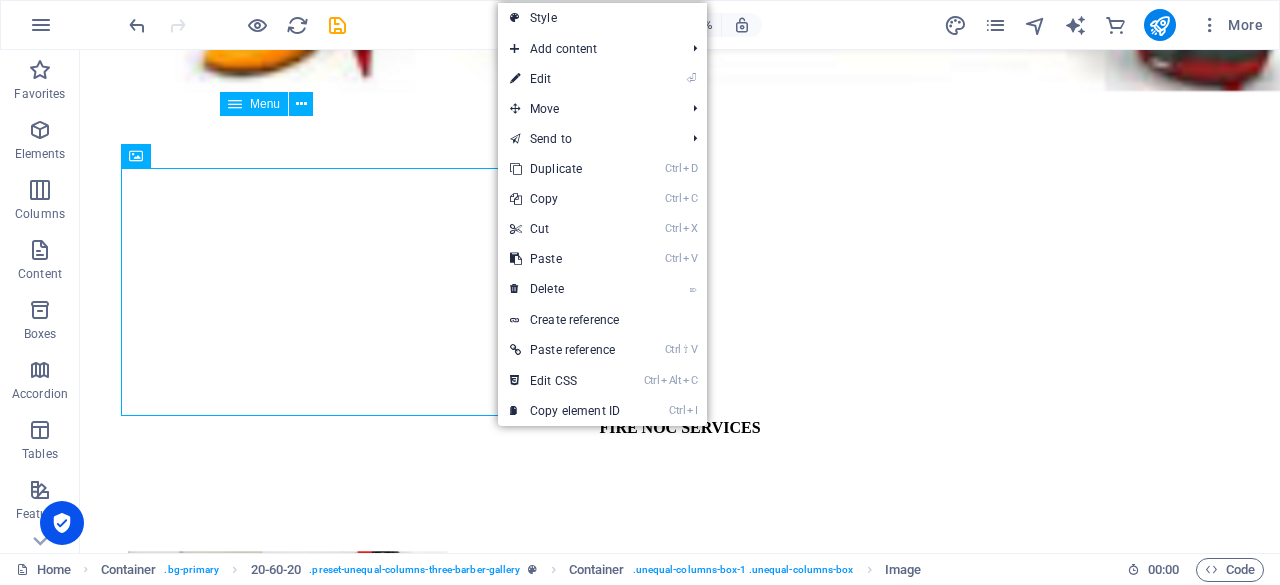 select on "vw" 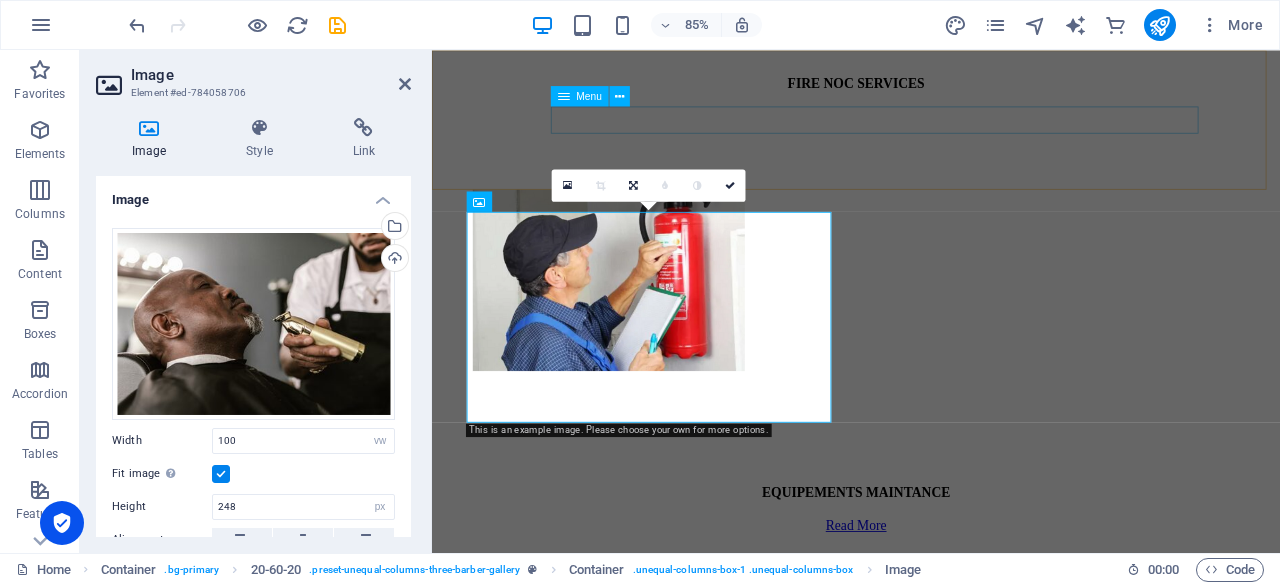 scroll, scrollTop: 6336, scrollLeft: 0, axis: vertical 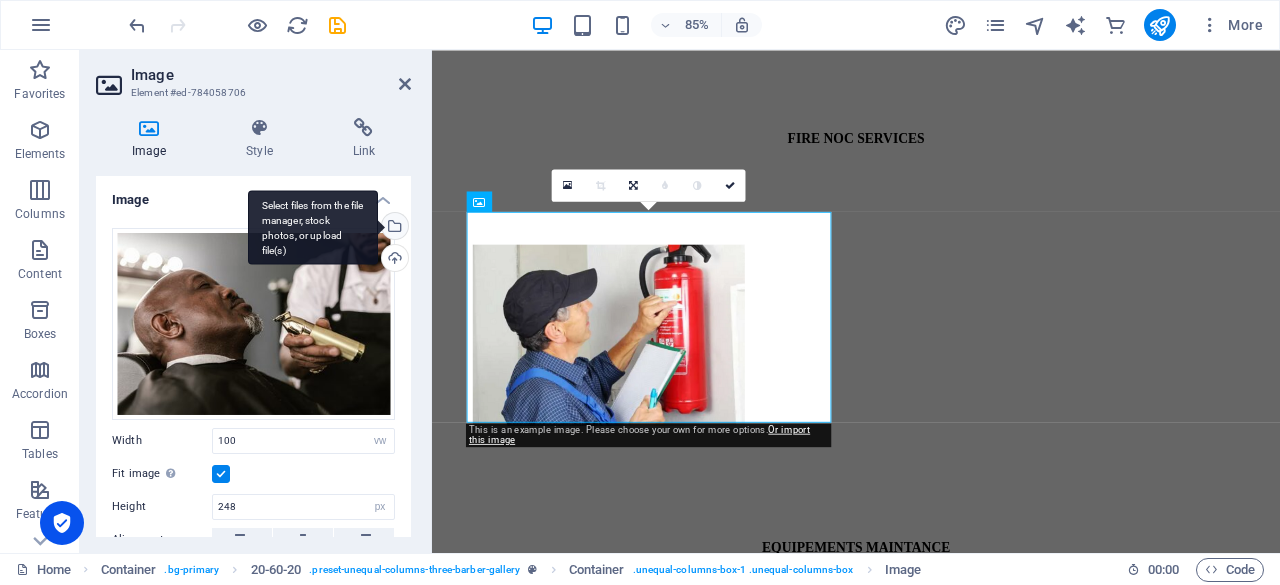 click on "Select files from the file manager, stock photos, or upload file(s)" at bounding box center [393, 228] 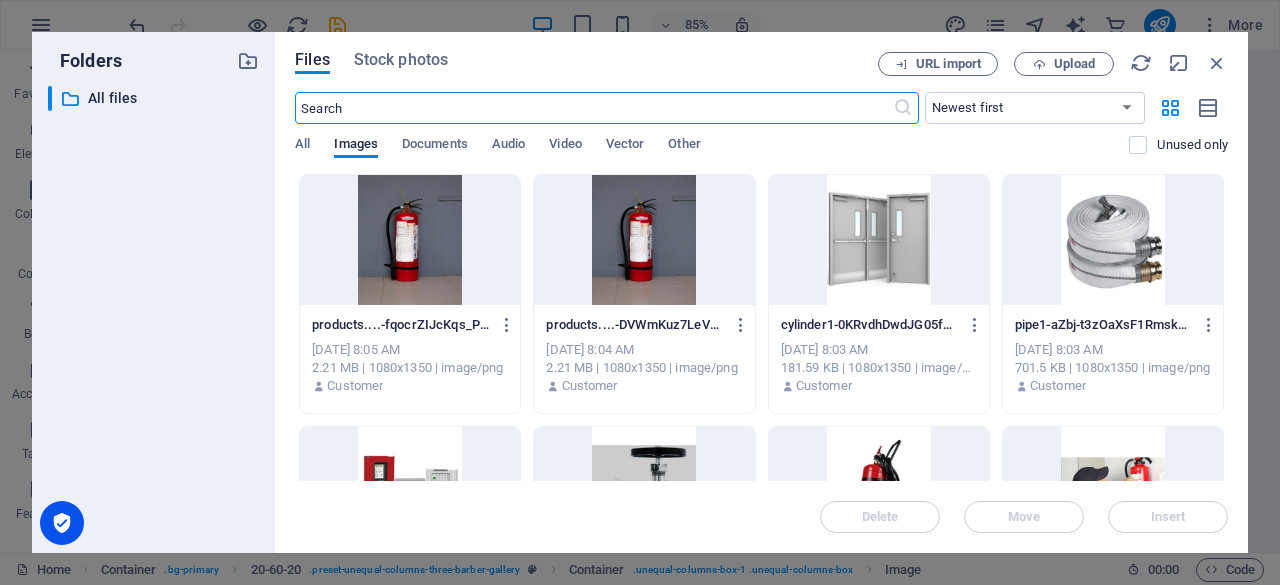 scroll, scrollTop: 6364, scrollLeft: 0, axis: vertical 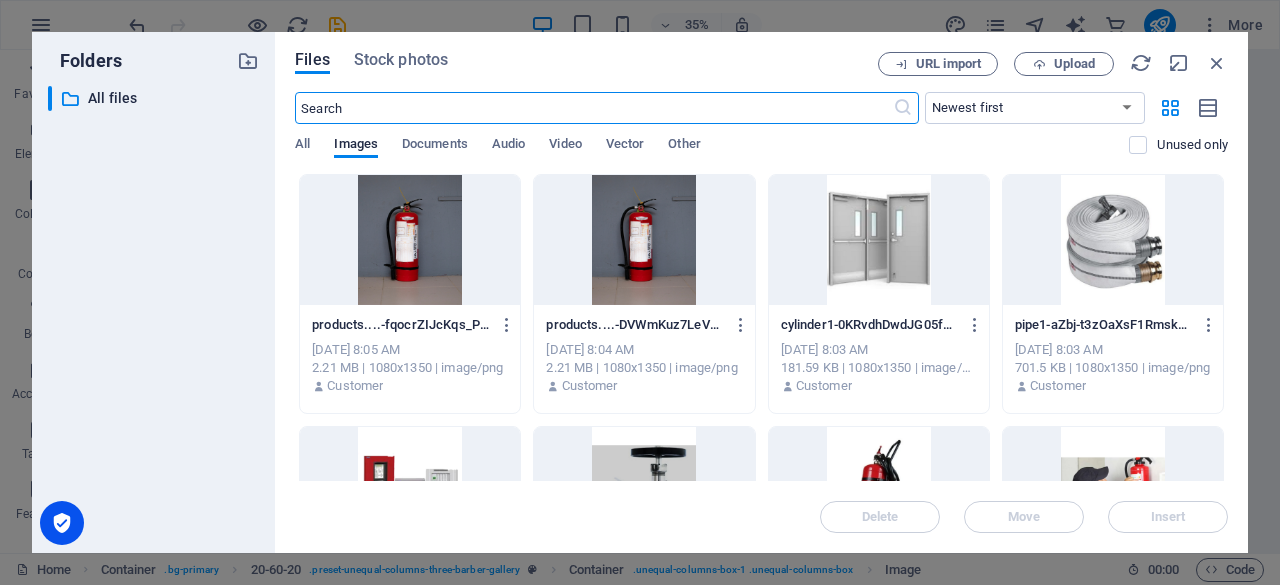 click at bounding box center [879, 240] 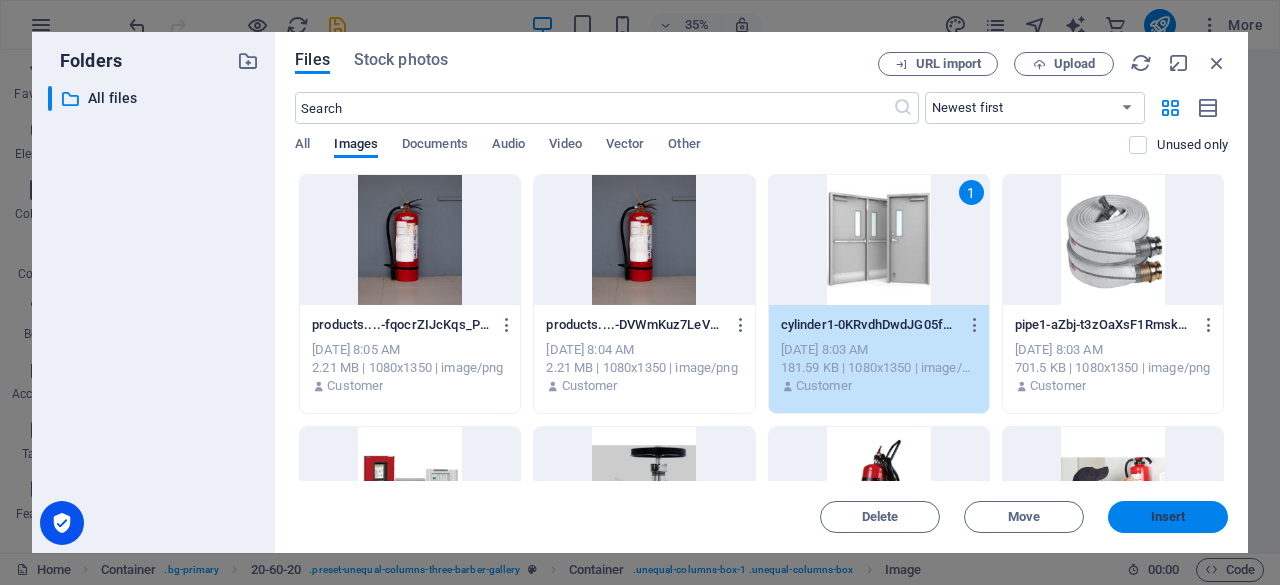 drag, startPoint x: 1145, startPoint y: 513, endPoint x: 839, endPoint y: 544, distance: 307.56625 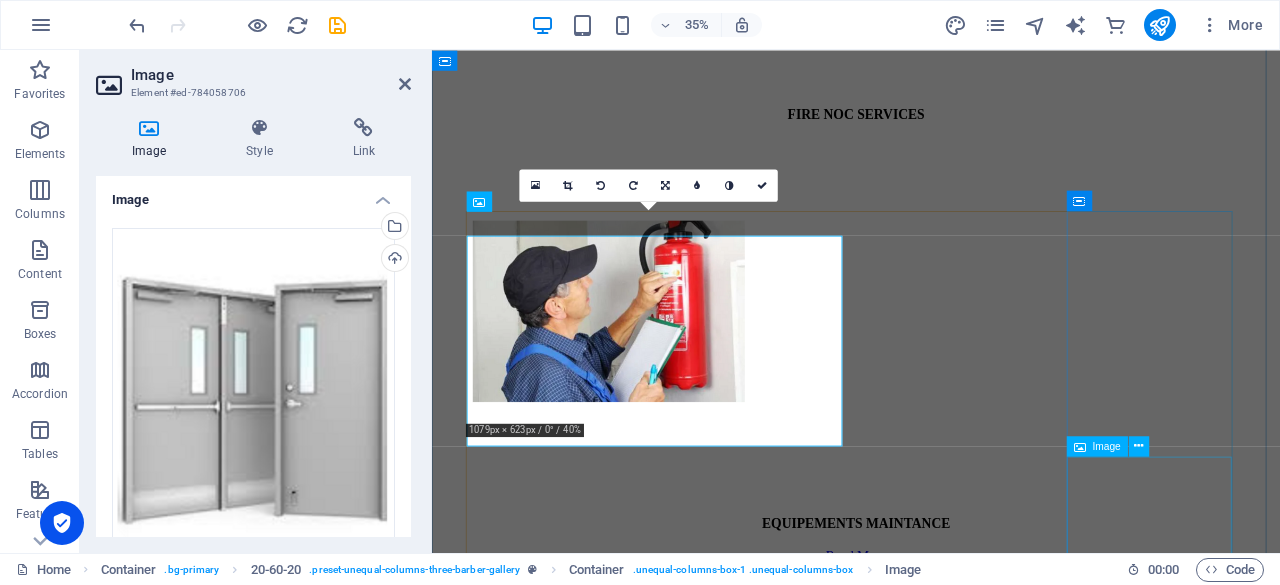 scroll, scrollTop: 6336, scrollLeft: 0, axis: vertical 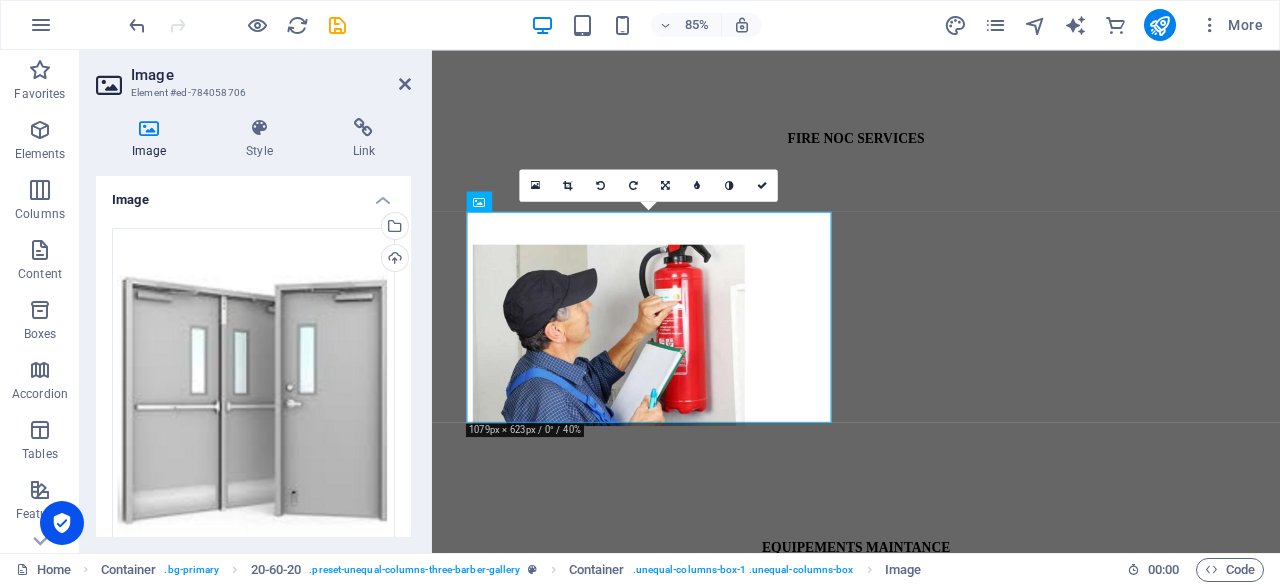 click on "Image" at bounding box center (253, 194) 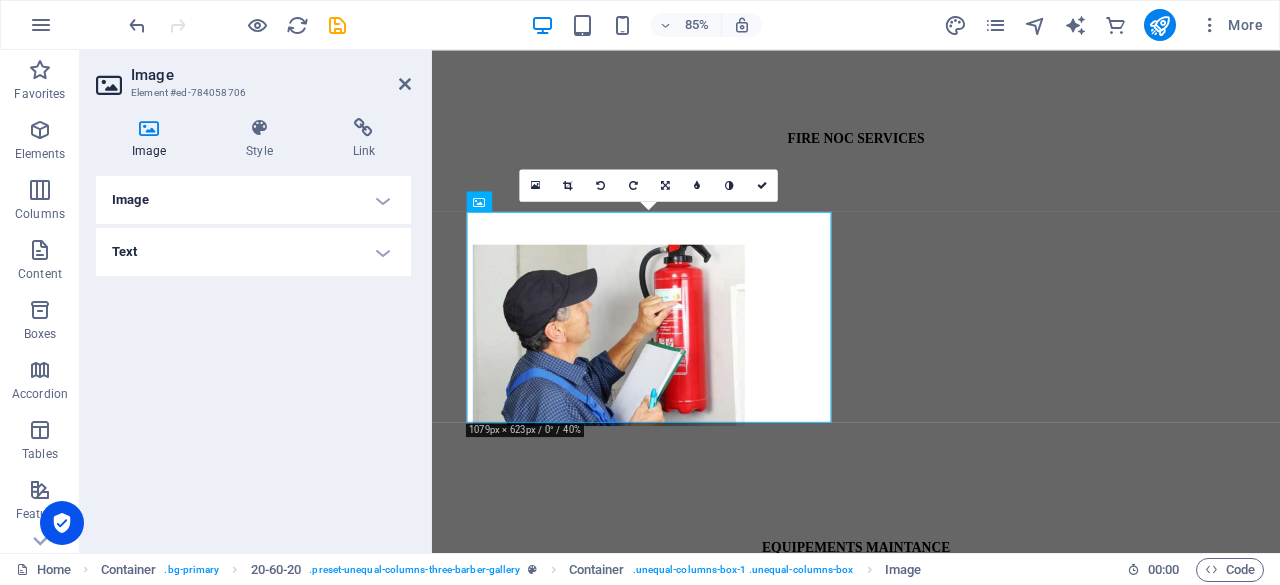 click on "Image" at bounding box center (253, 200) 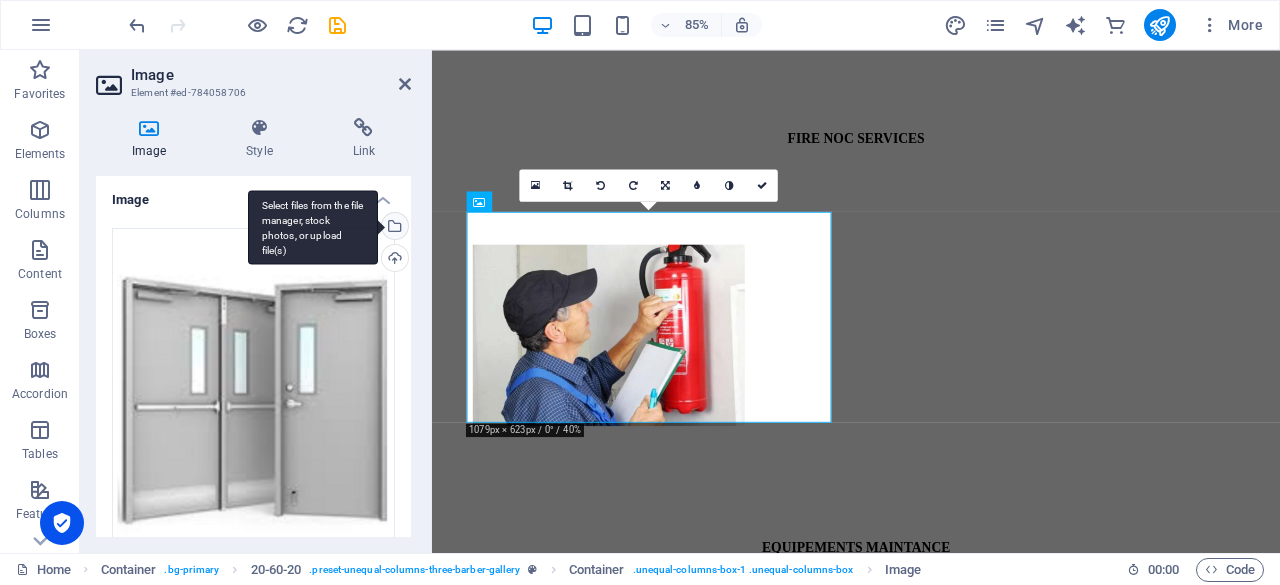 click on "Select files from the file manager, stock photos, or upload file(s)" at bounding box center (393, 228) 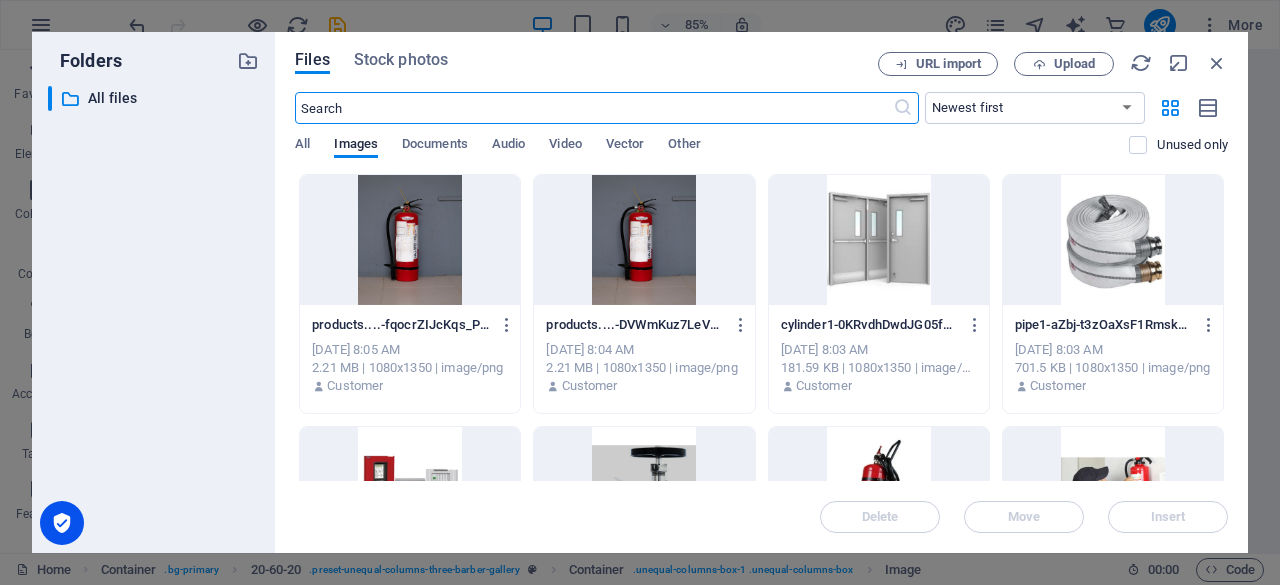 scroll, scrollTop: 6364, scrollLeft: 0, axis: vertical 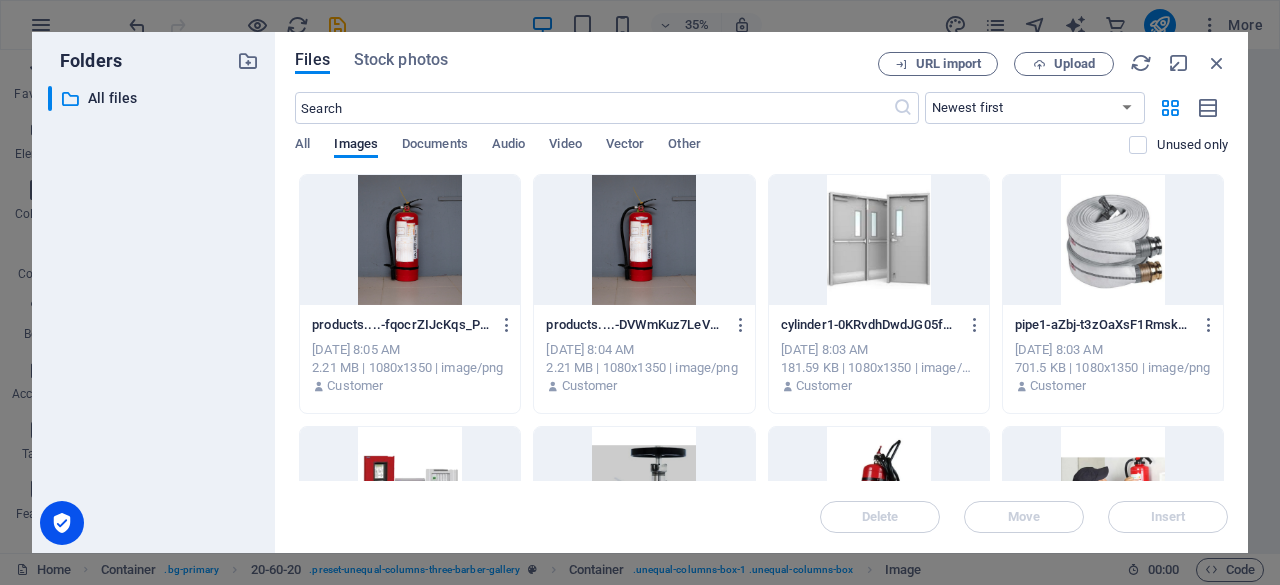 click at bounding box center [1113, 240] 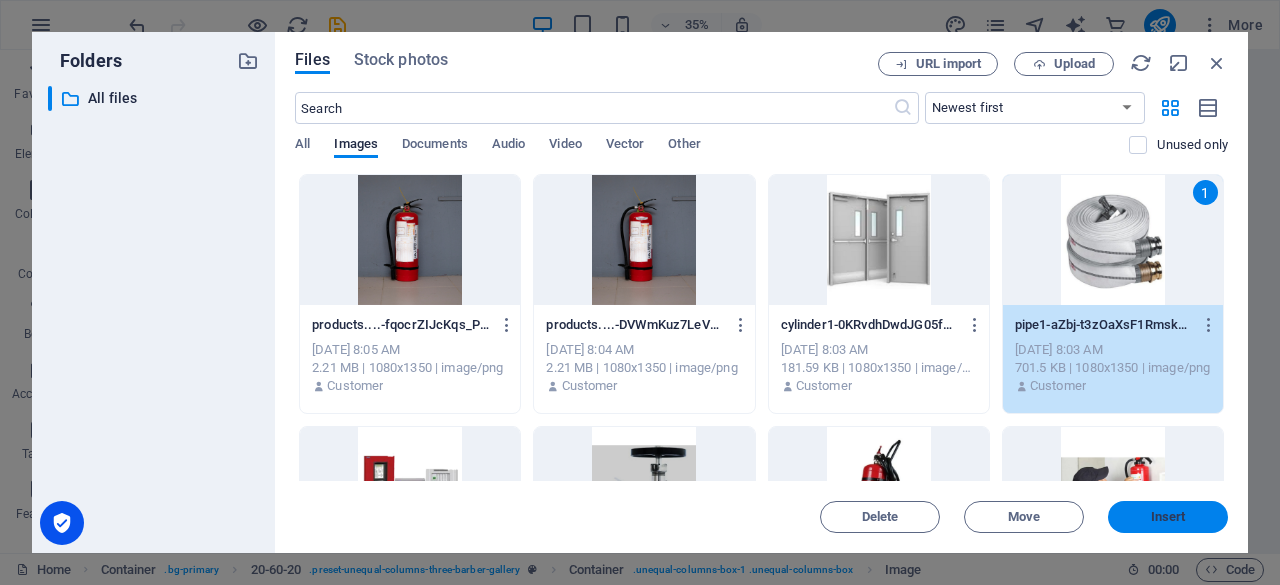 click on "Insert" at bounding box center [1168, 517] 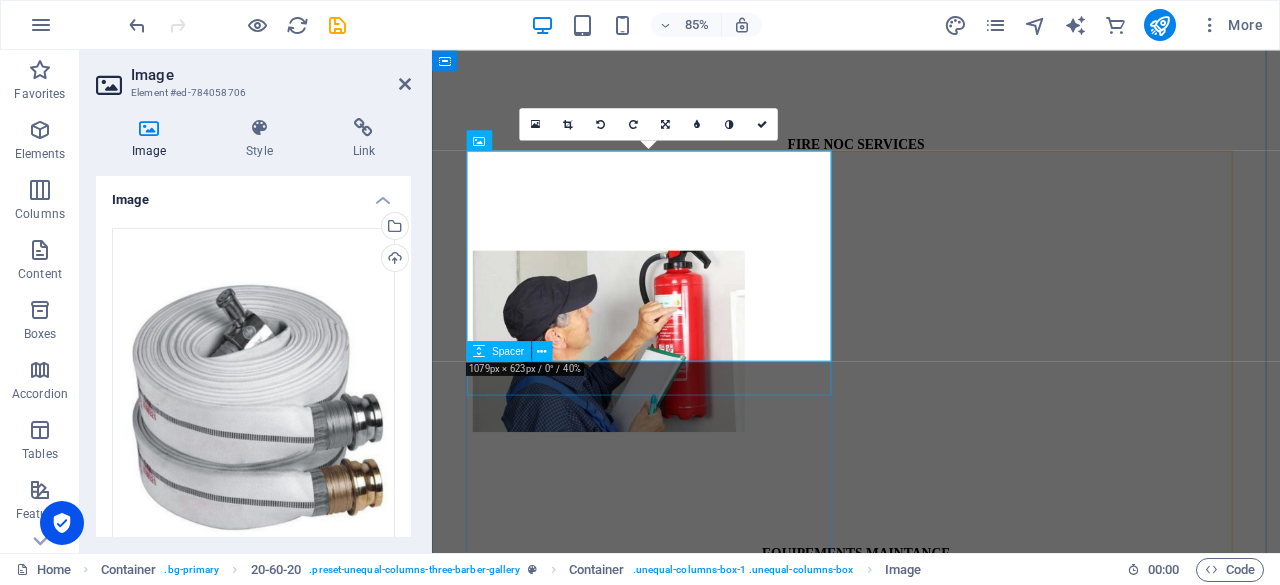 scroll, scrollTop: 6236, scrollLeft: 0, axis: vertical 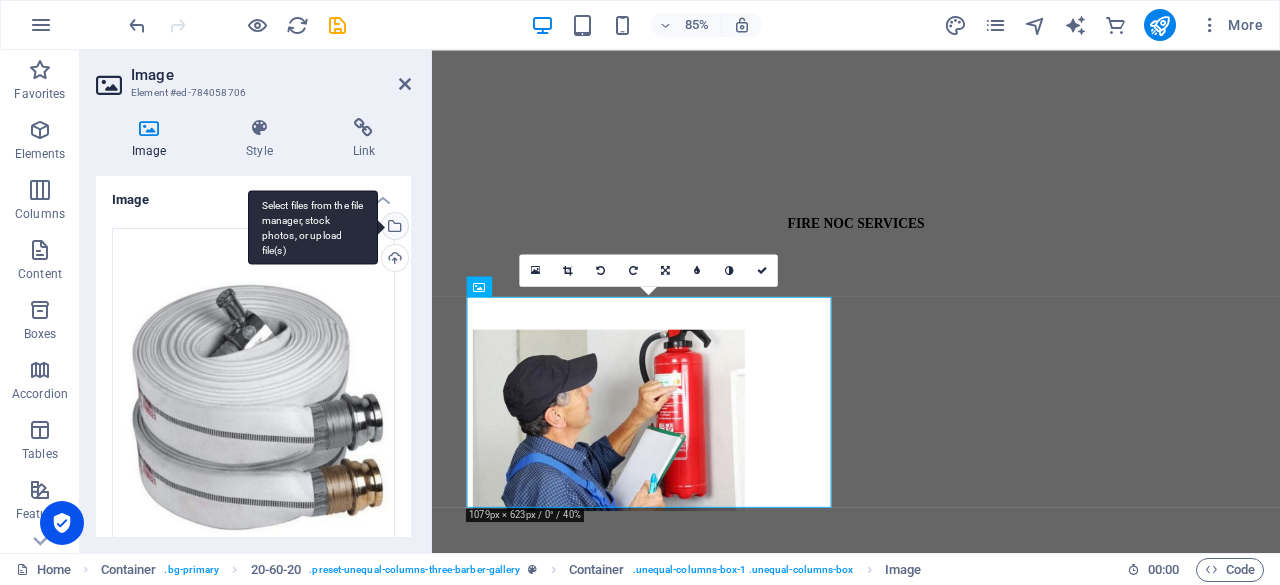 click on "Select files from the file manager, stock photos, or upload file(s)" at bounding box center [313, 227] 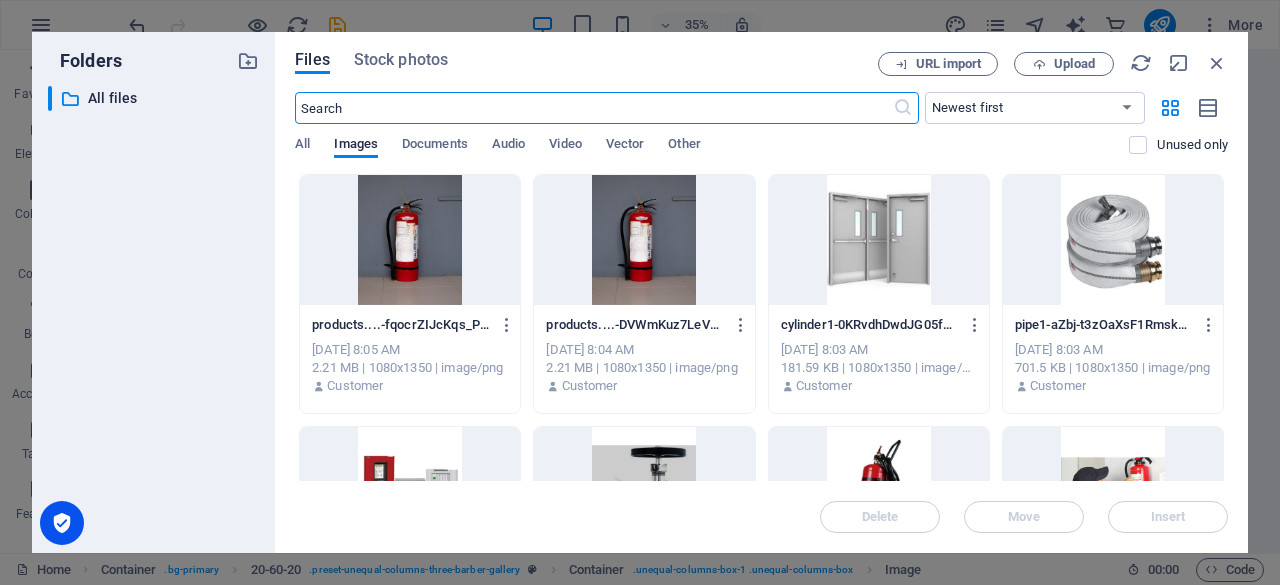 scroll, scrollTop: 6264, scrollLeft: 0, axis: vertical 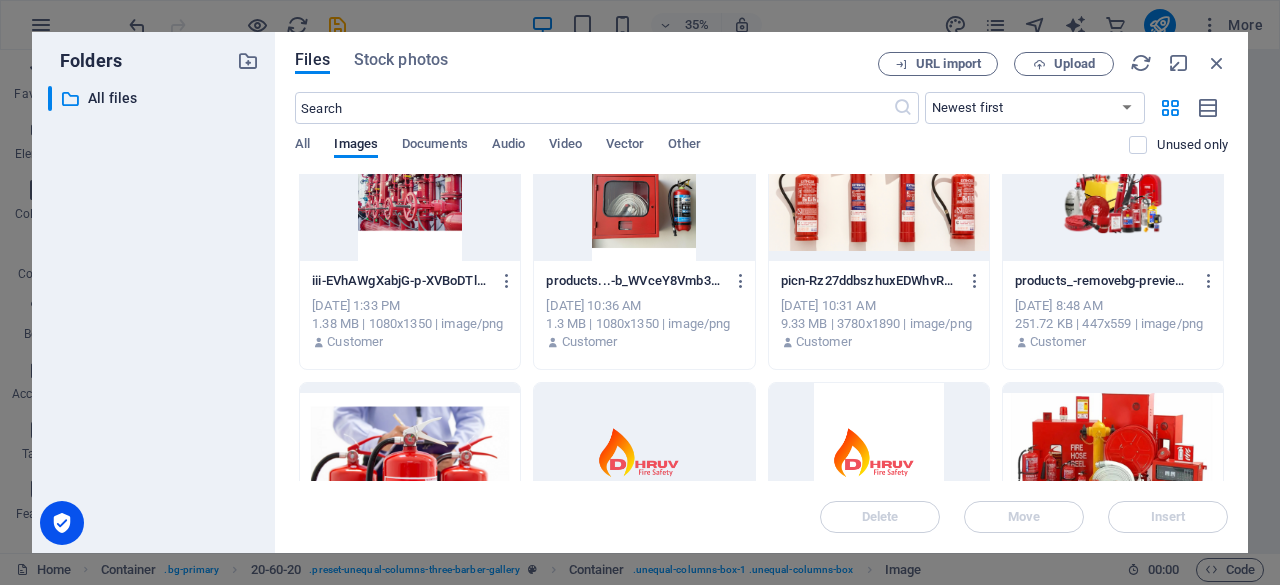 click at bounding box center [644, 196] 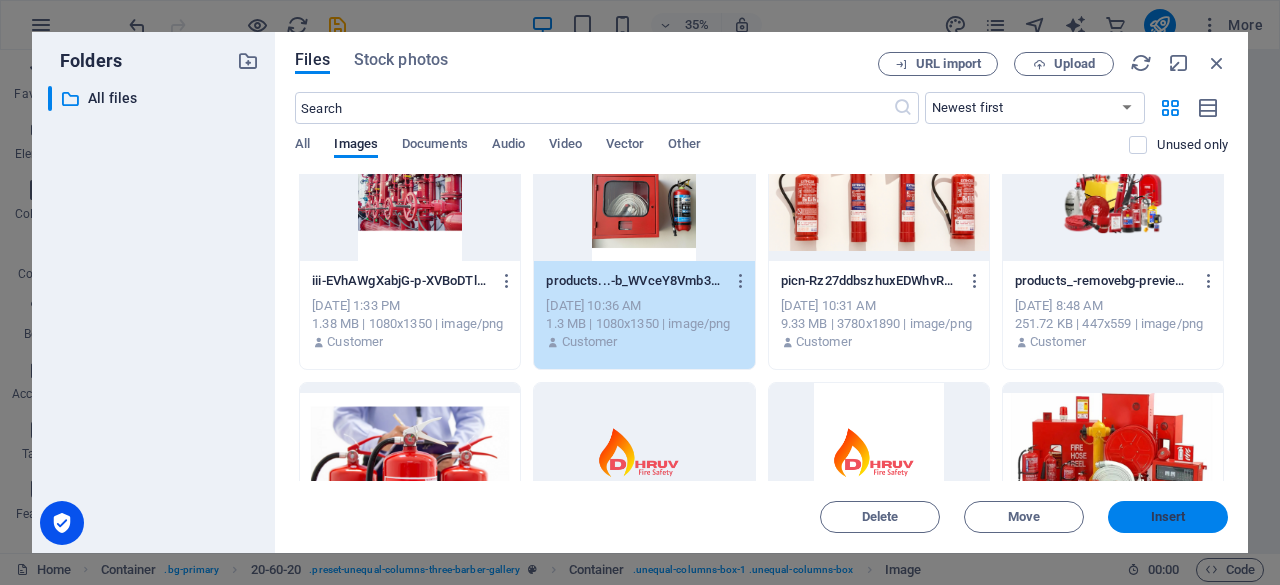 drag, startPoint x: 1210, startPoint y: 517, endPoint x: 913, endPoint y: 545, distance: 298.31696 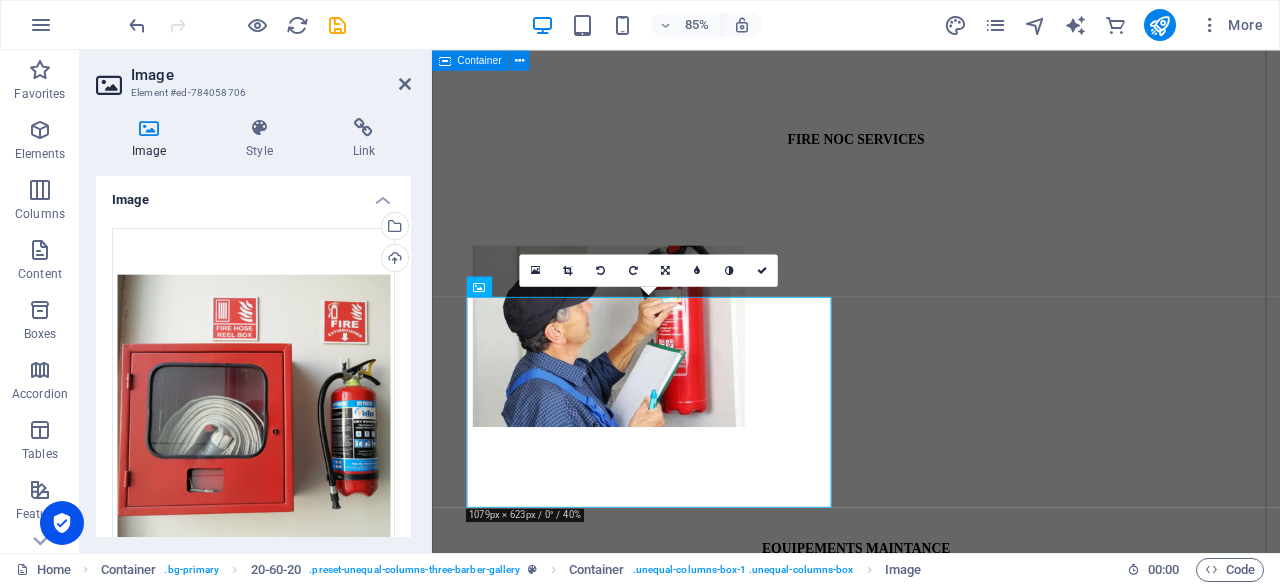 scroll, scrollTop: 6536, scrollLeft: 0, axis: vertical 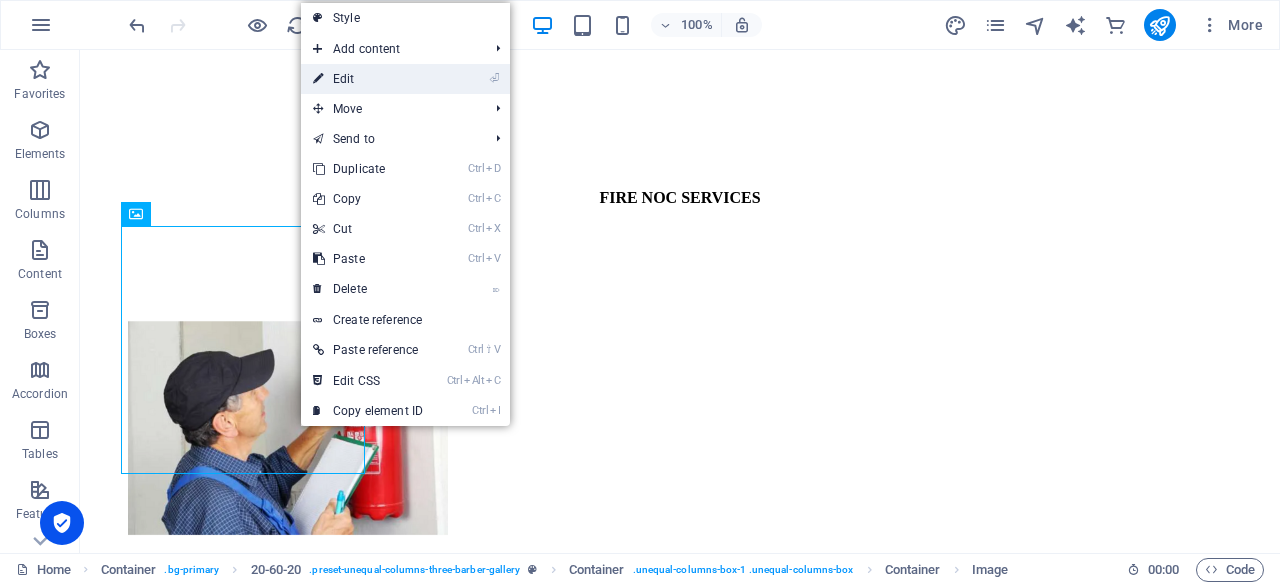 click on "⏎  Edit" at bounding box center [405, 79] 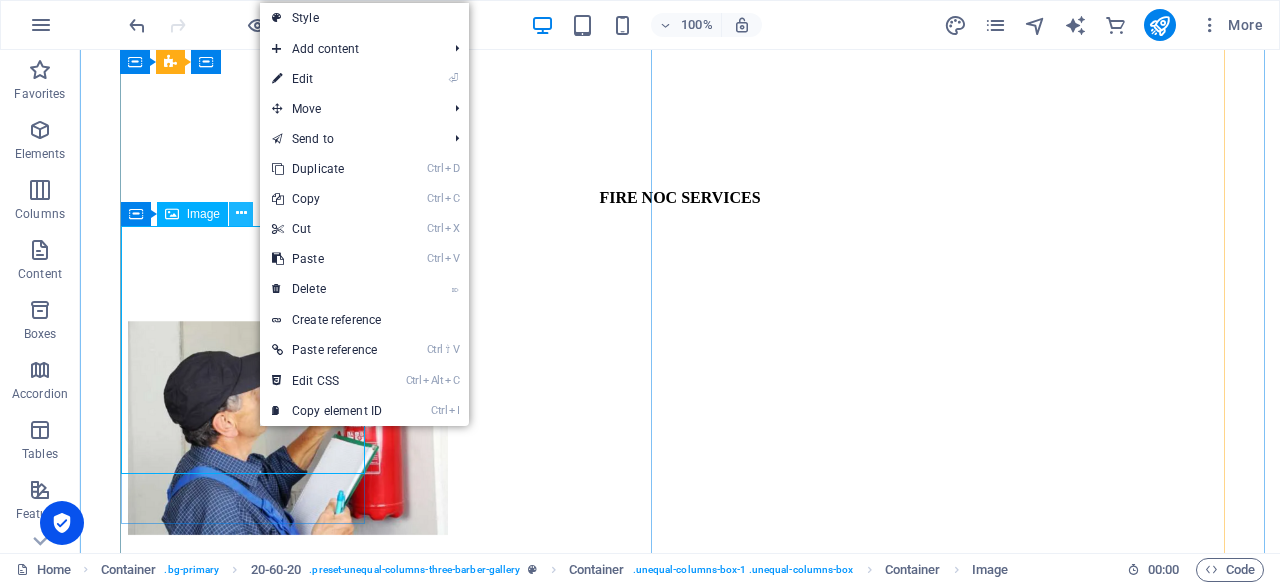 click at bounding box center [241, 213] 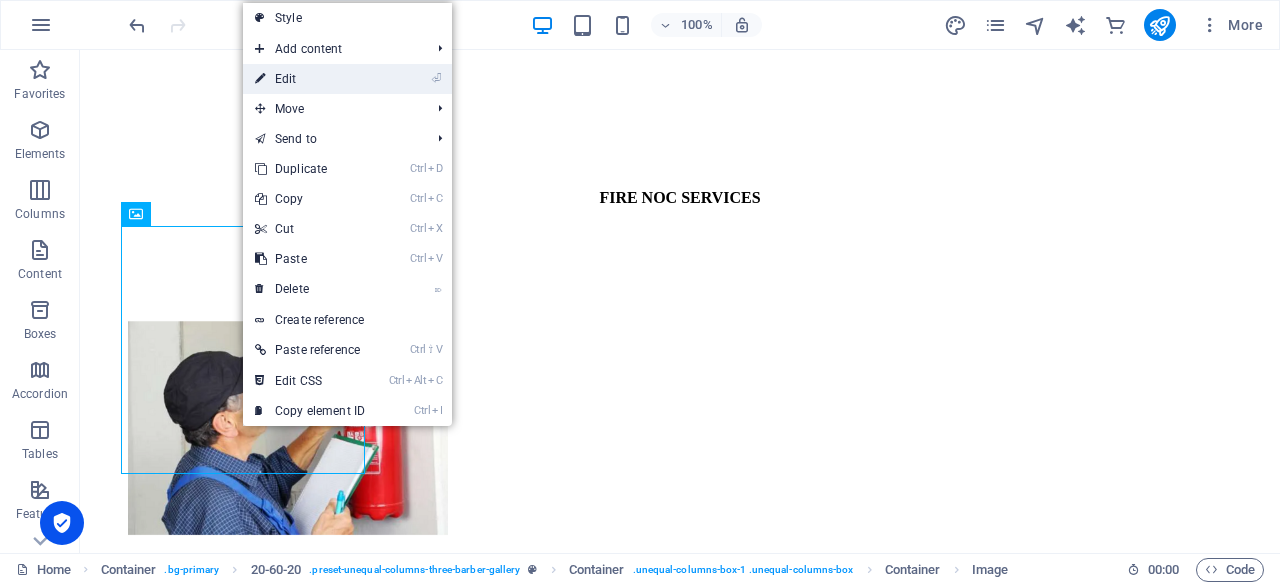 click on "⏎  Edit" at bounding box center [310, 79] 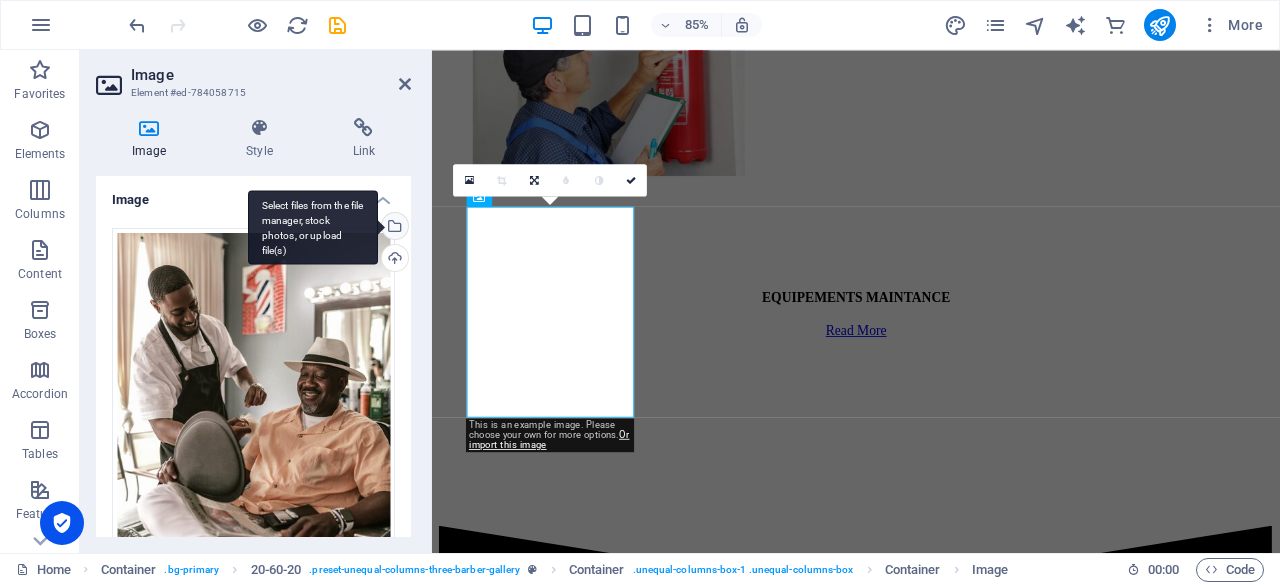click on "Select files from the file manager, stock photos, or upload file(s)" at bounding box center (393, 228) 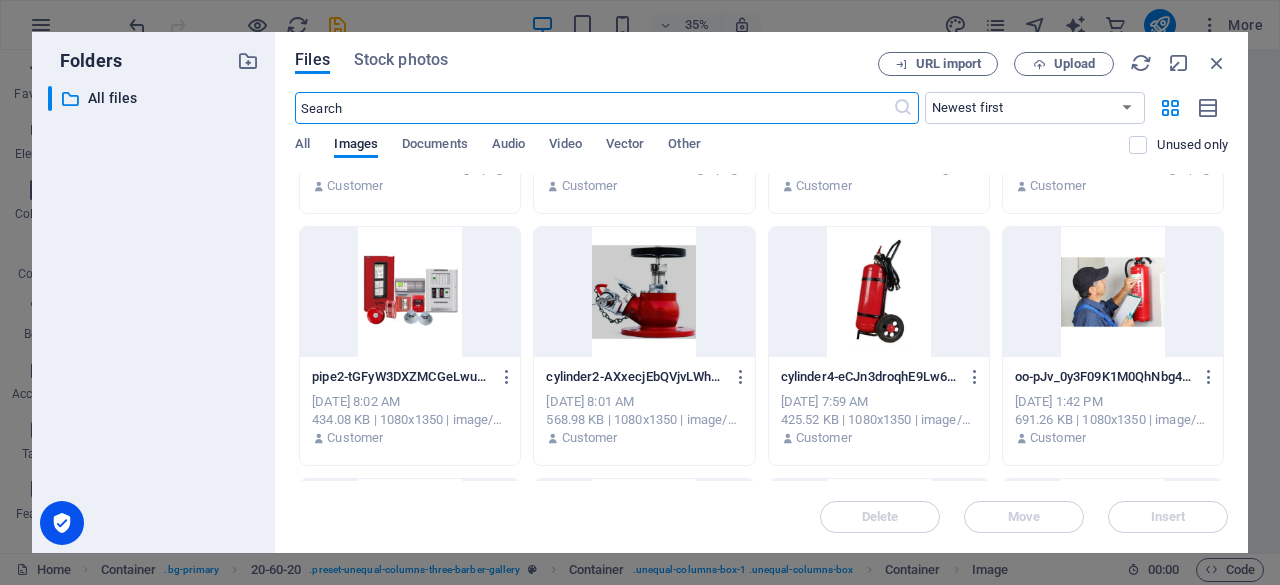 scroll, scrollTop: 100, scrollLeft: 0, axis: vertical 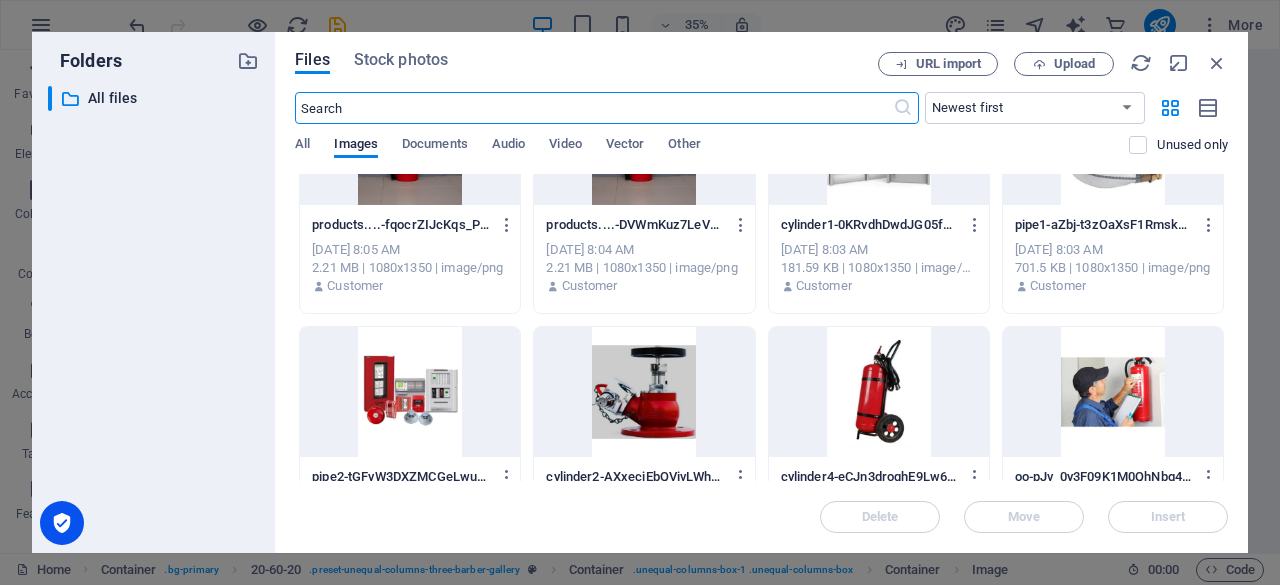 click at bounding box center [1113, 140] 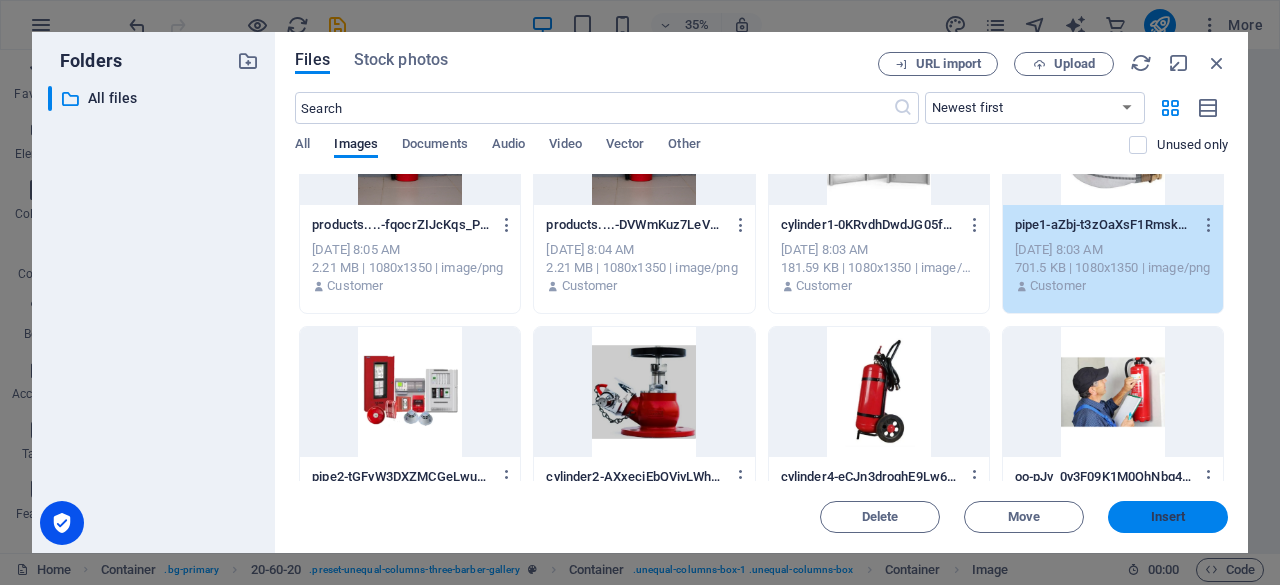 drag, startPoint x: 1166, startPoint y: 515, endPoint x: 524, endPoint y: 497, distance: 642.25226 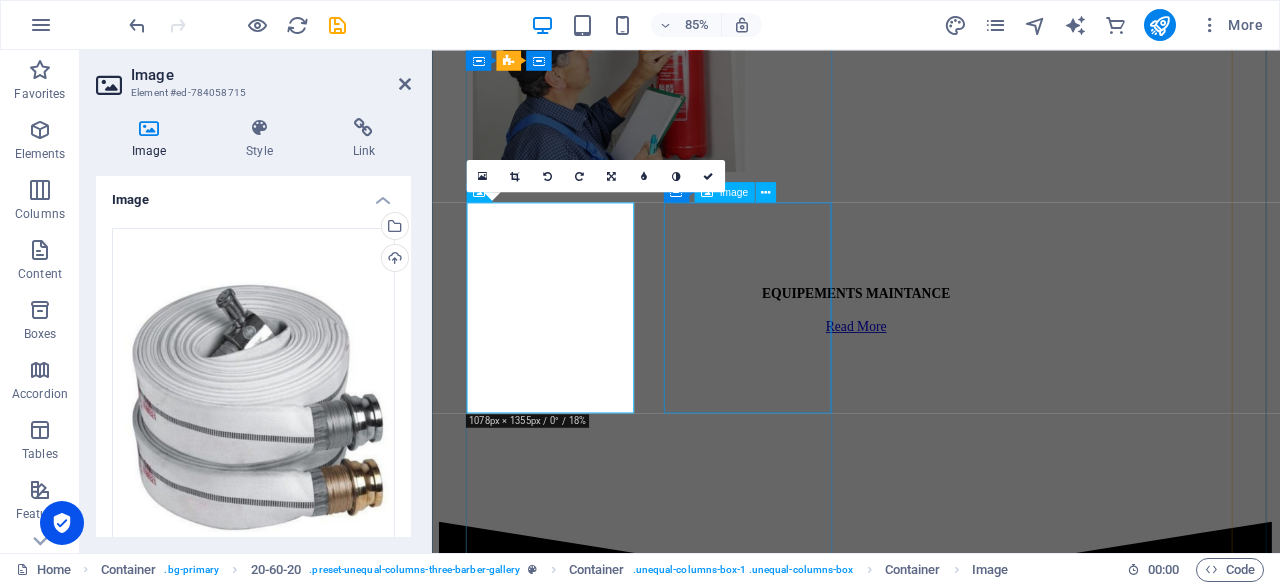 click at bounding box center [687, 2045] 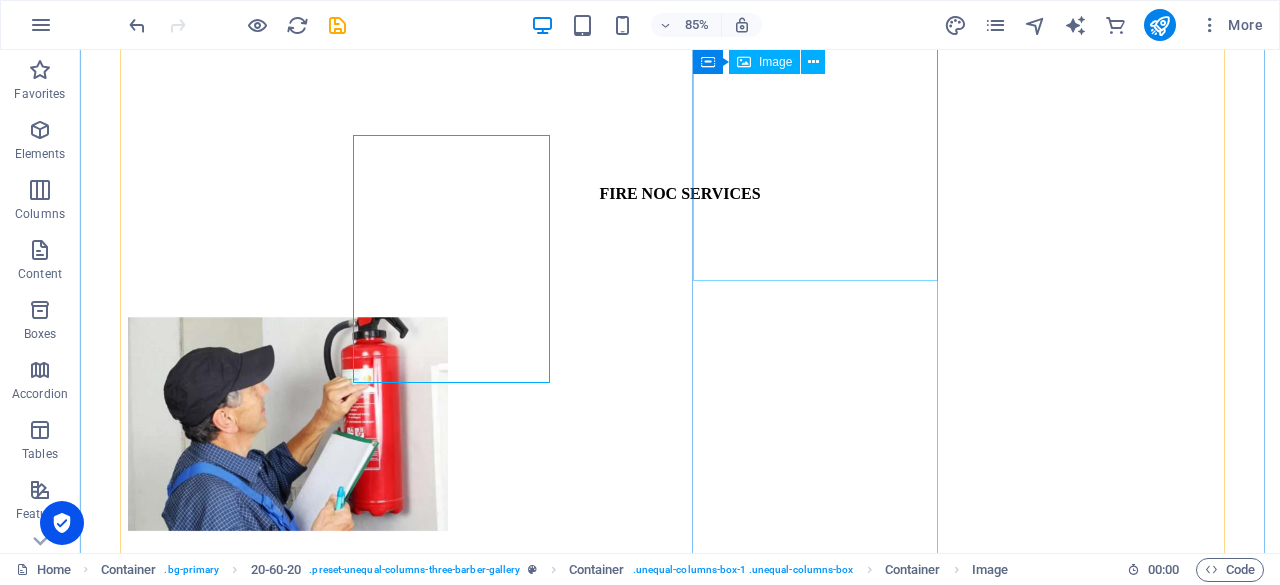 scroll, scrollTop: 6728, scrollLeft: 0, axis: vertical 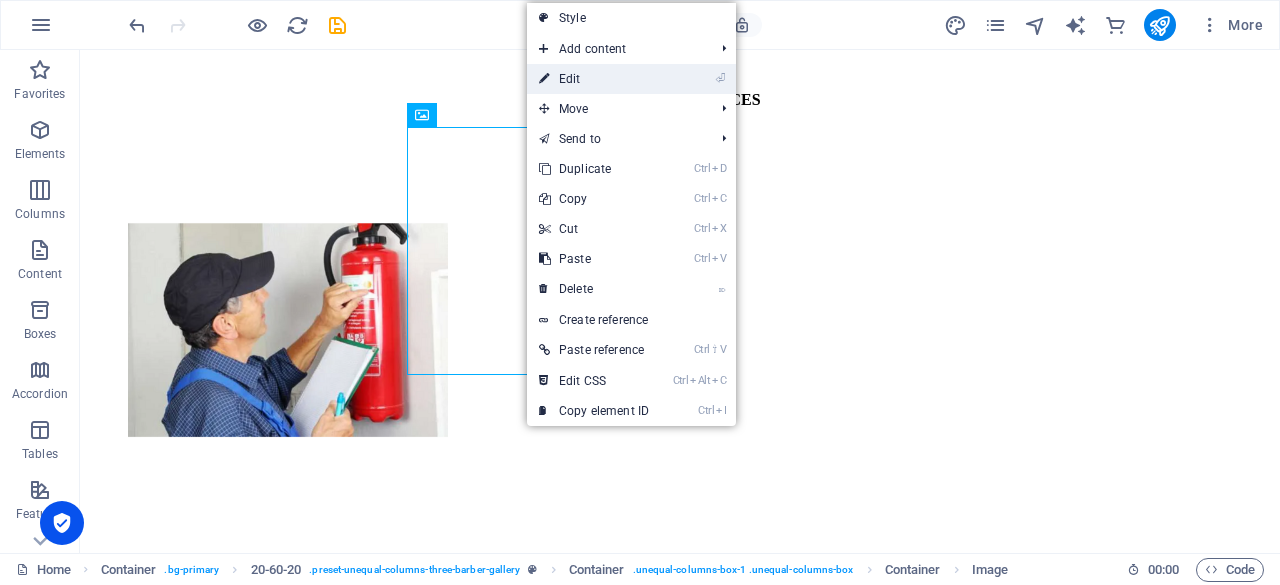 click on "⏎  Edit" at bounding box center [594, 79] 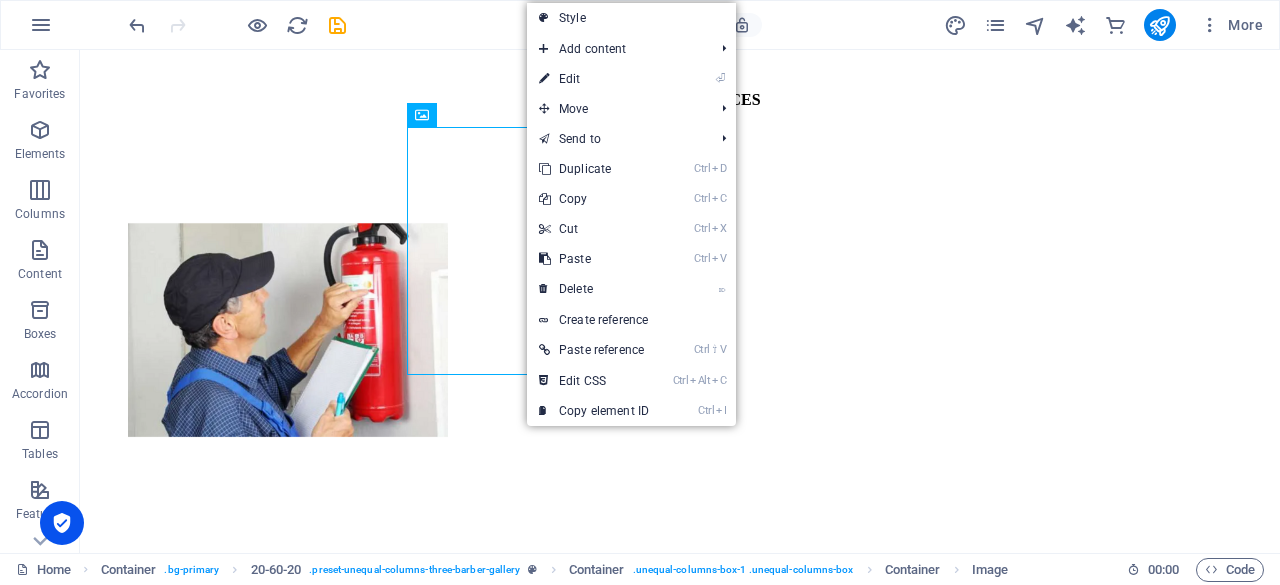 select on "px" 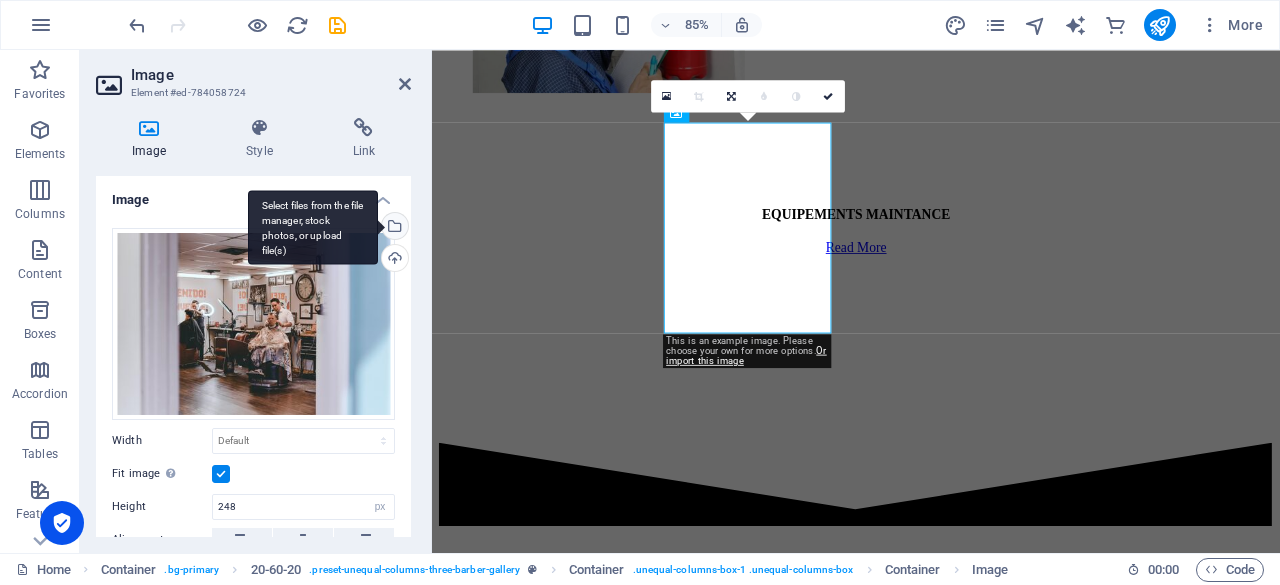 click on "Select files from the file manager, stock photos, or upload file(s)" at bounding box center (393, 228) 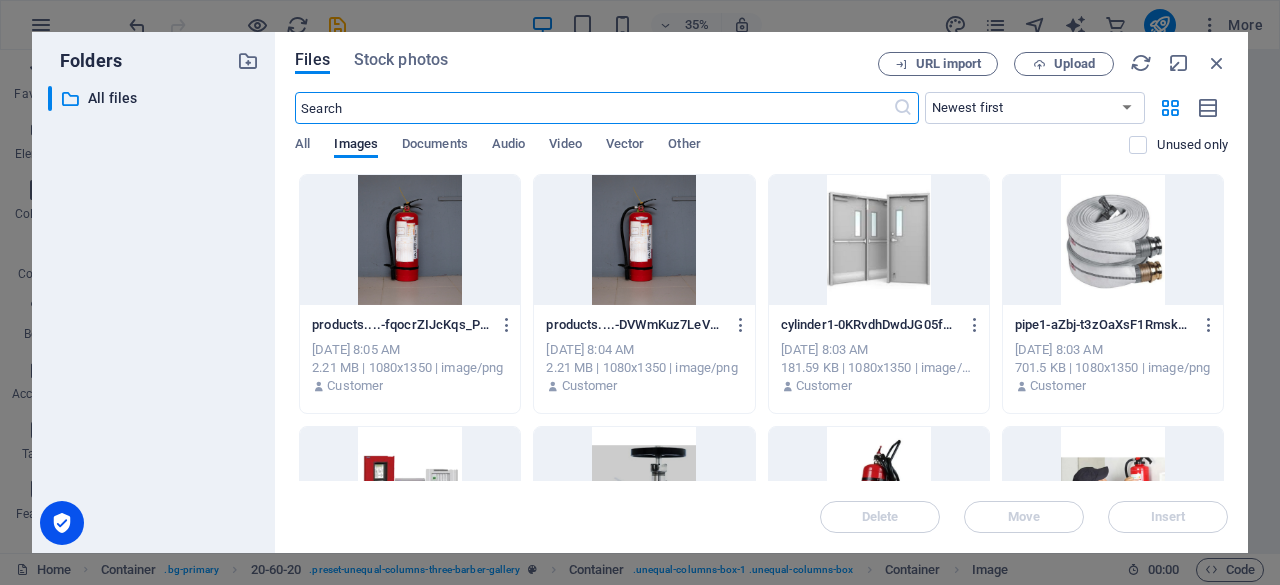 scroll, scrollTop: 6733, scrollLeft: 0, axis: vertical 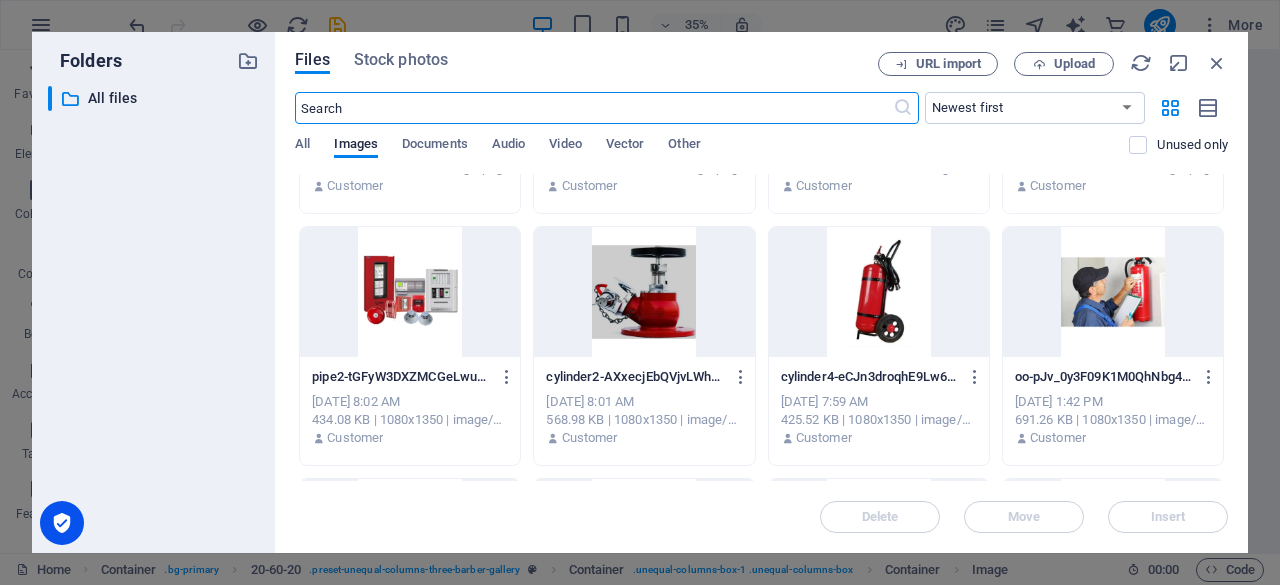 click at bounding box center [879, 292] 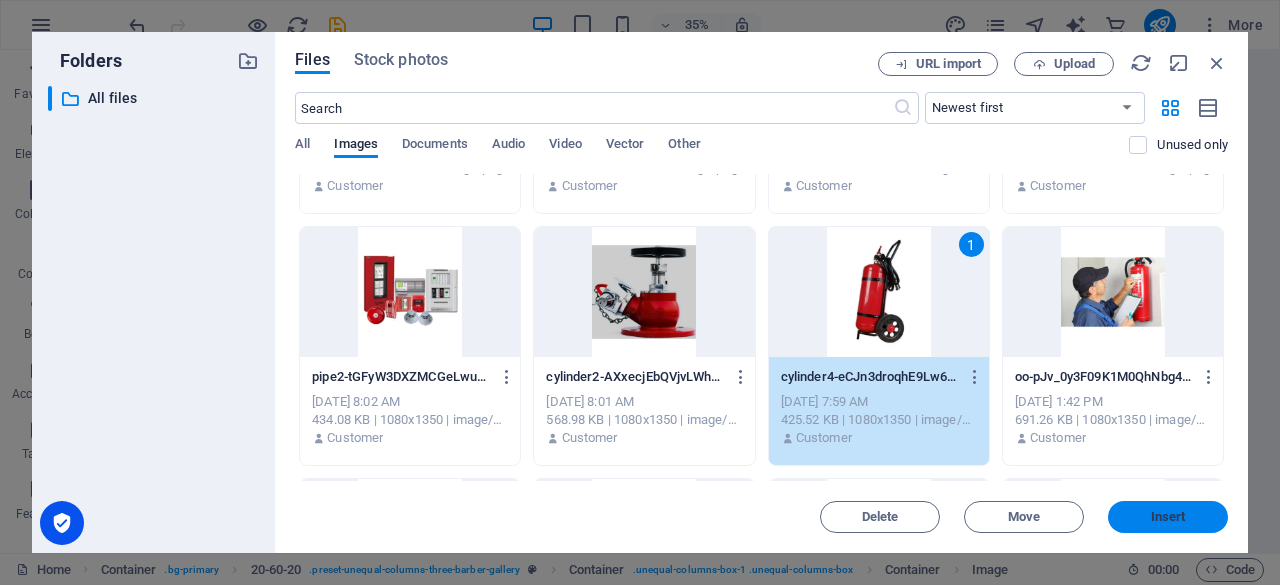 click on "Insert" at bounding box center [1168, 517] 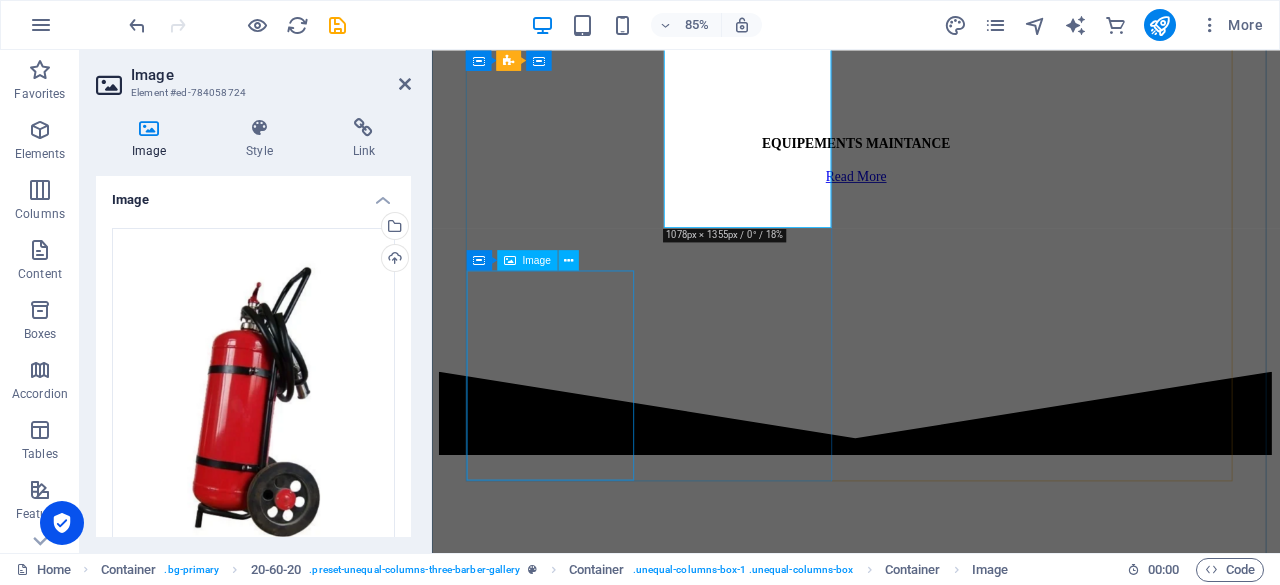 scroll, scrollTop: 6933, scrollLeft: 0, axis: vertical 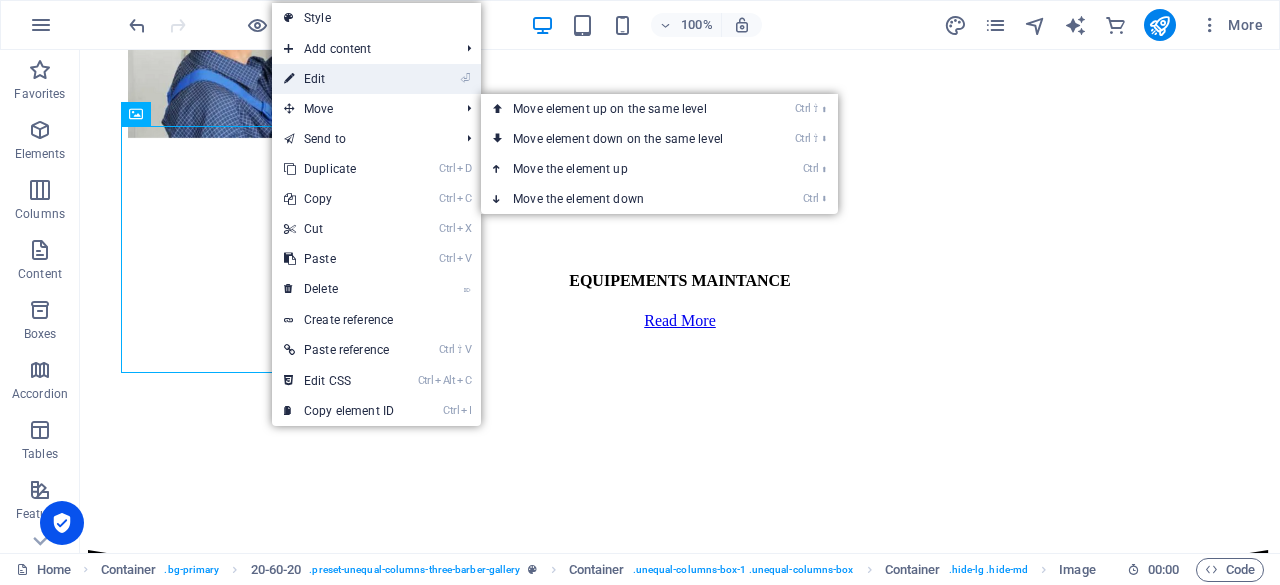 click on "⏎  Edit" at bounding box center (339, 79) 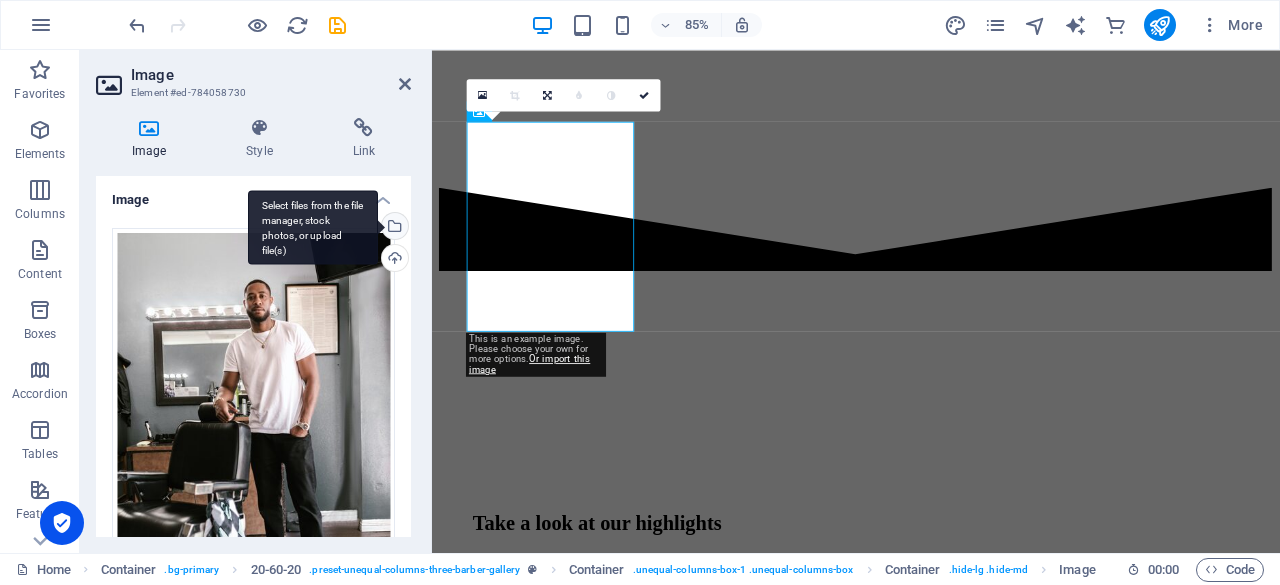 click on "Select files from the file manager, stock photos, or upload file(s)" at bounding box center (313, 227) 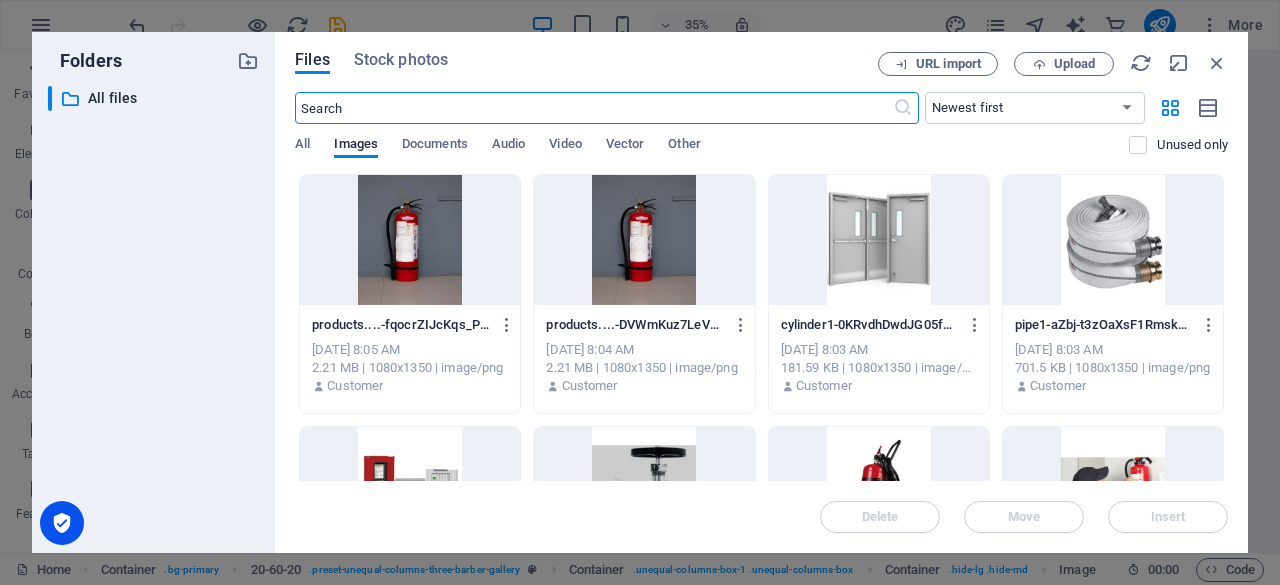 scroll, scrollTop: 7032, scrollLeft: 0, axis: vertical 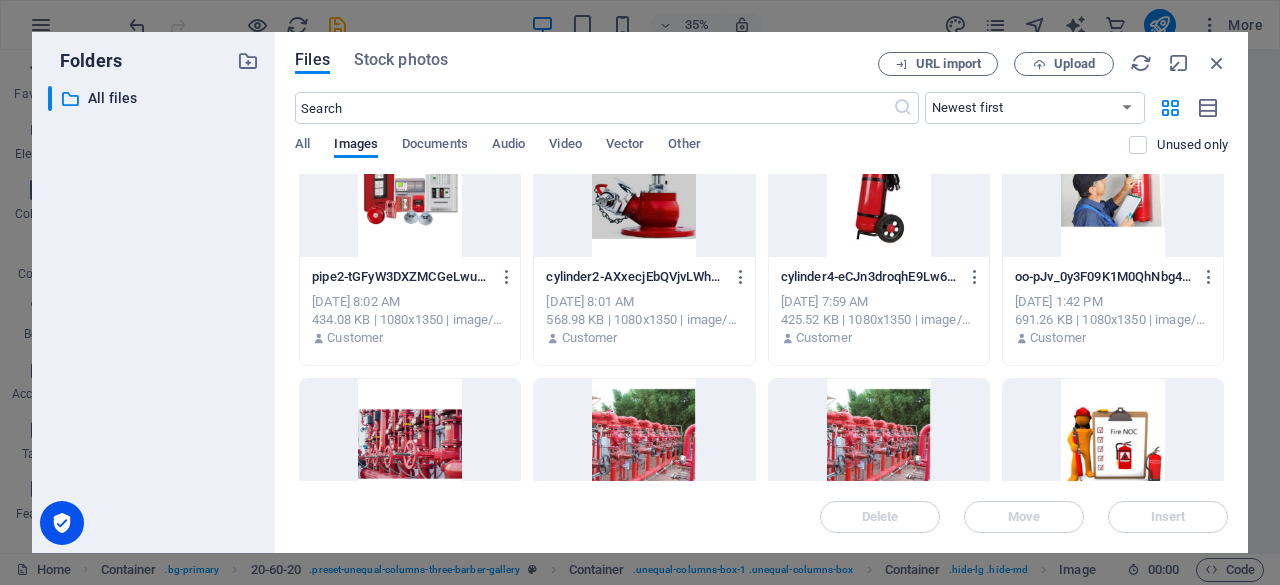 click at bounding box center (644, 192) 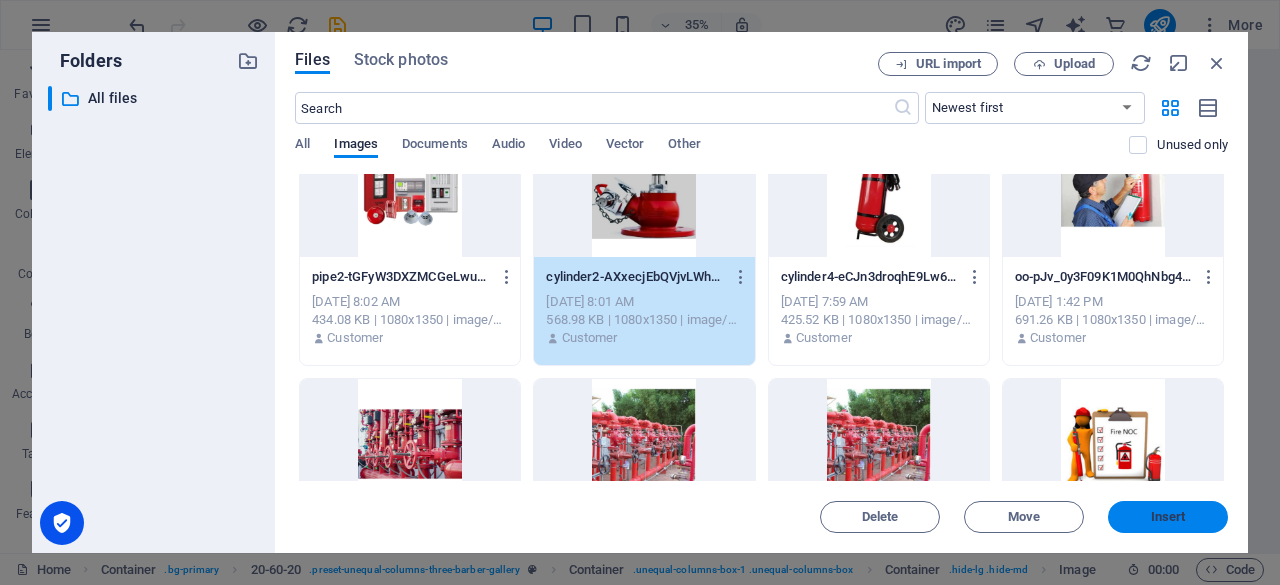 click on "Insert" at bounding box center (1168, 517) 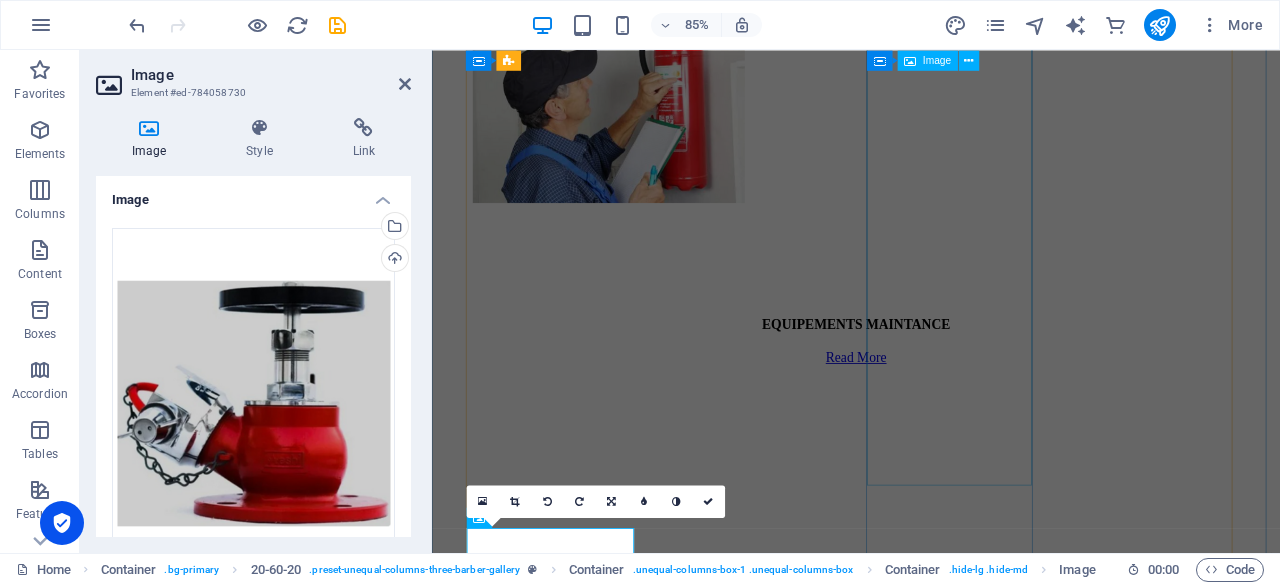 scroll, scrollTop: 6332, scrollLeft: 0, axis: vertical 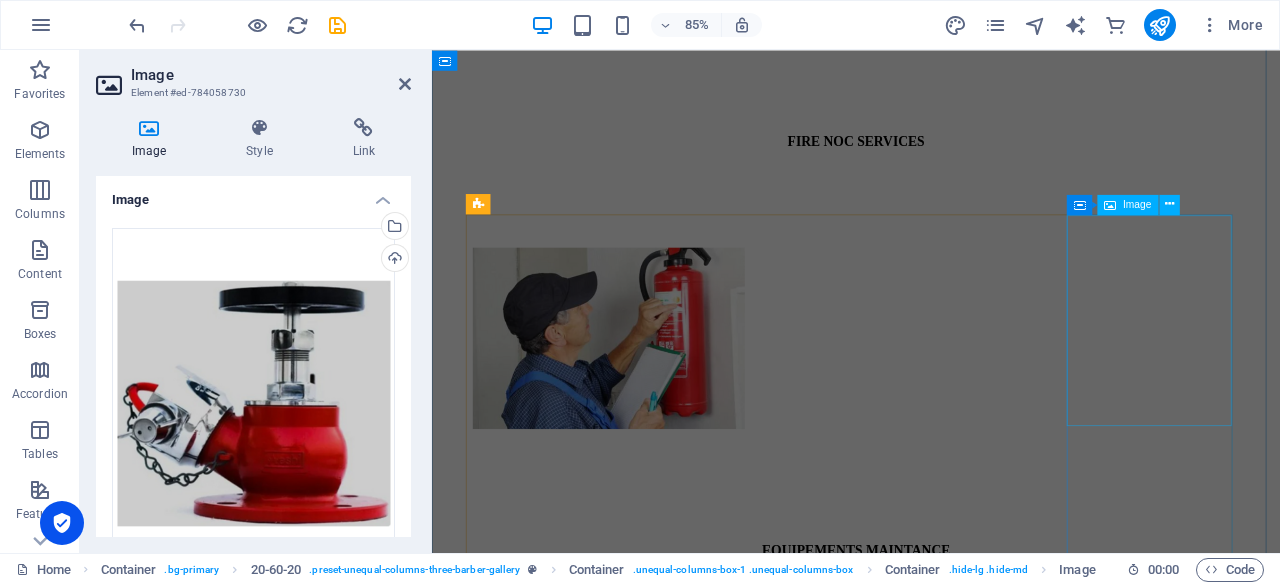 click at bounding box center [931, 3390] 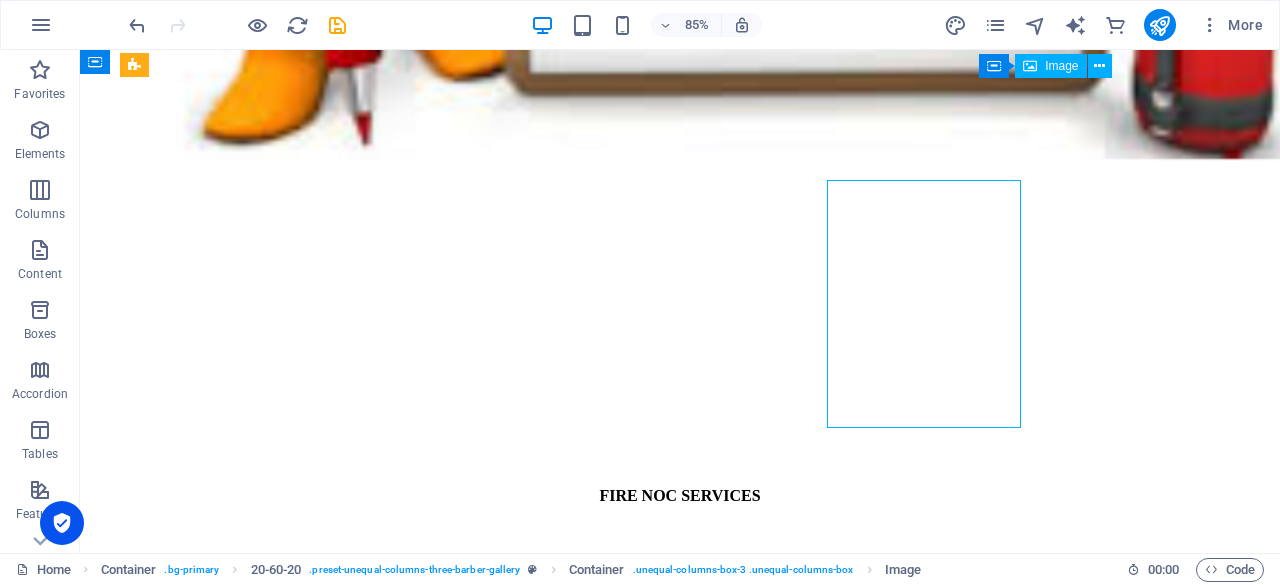 scroll, scrollTop: 6396, scrollLeft: 0, axis: vertical 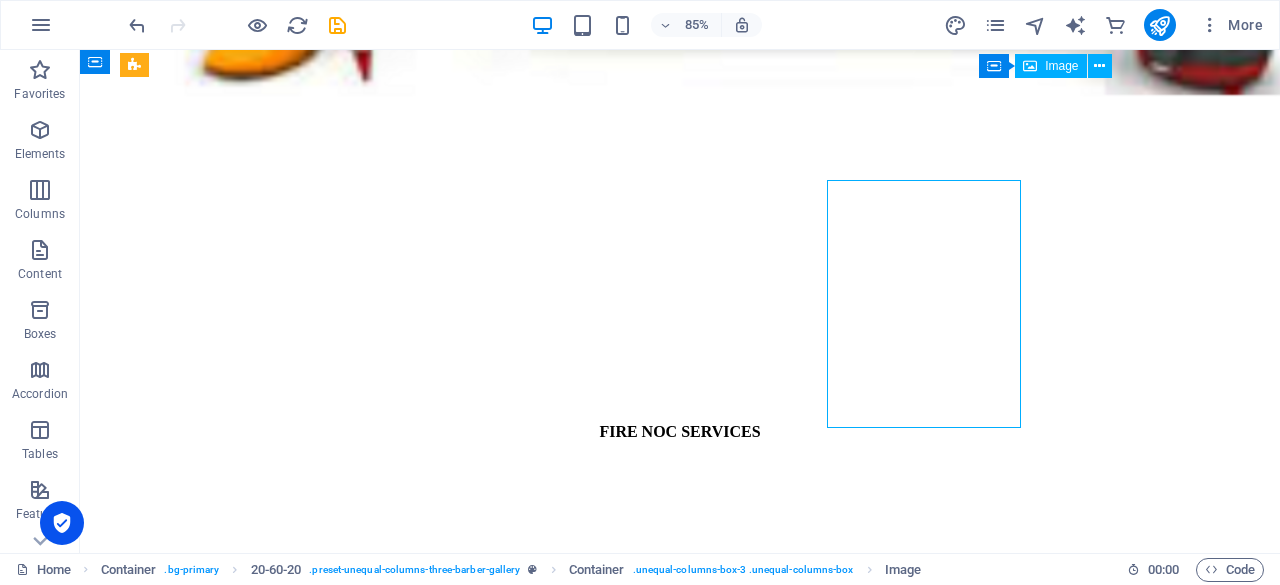 click at bounding box center (680, 3666) 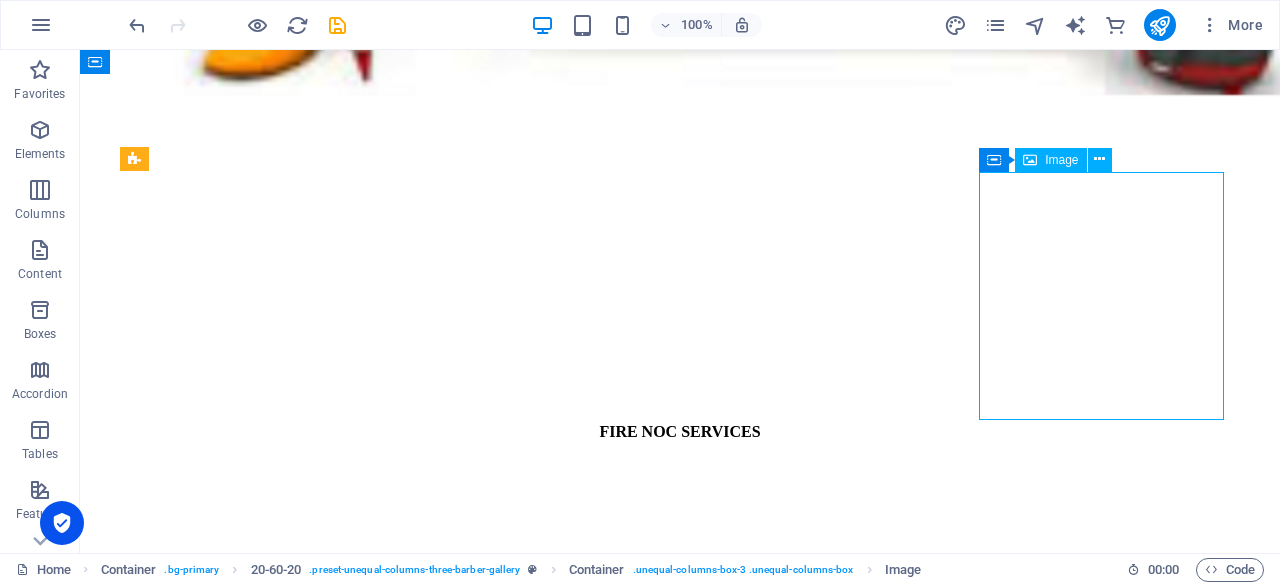 click at bounding box center (680, 3666) 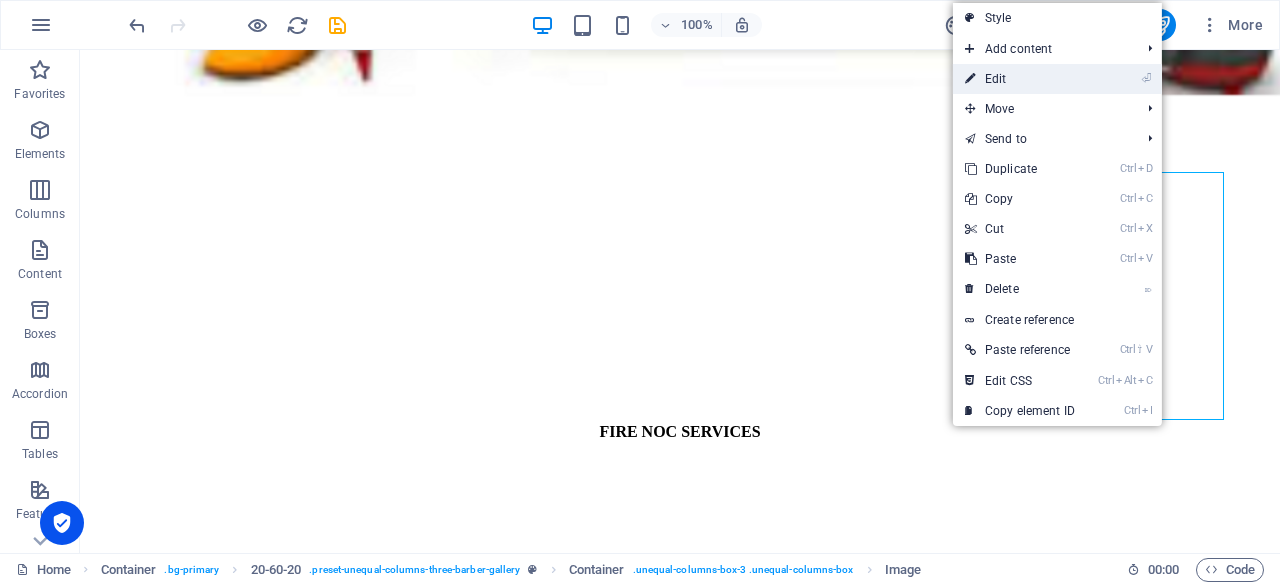 drag, startPoint x: 1010, startPoint y: 81, endPoint x: 678, endPoint y: 38, distance: 334.77307 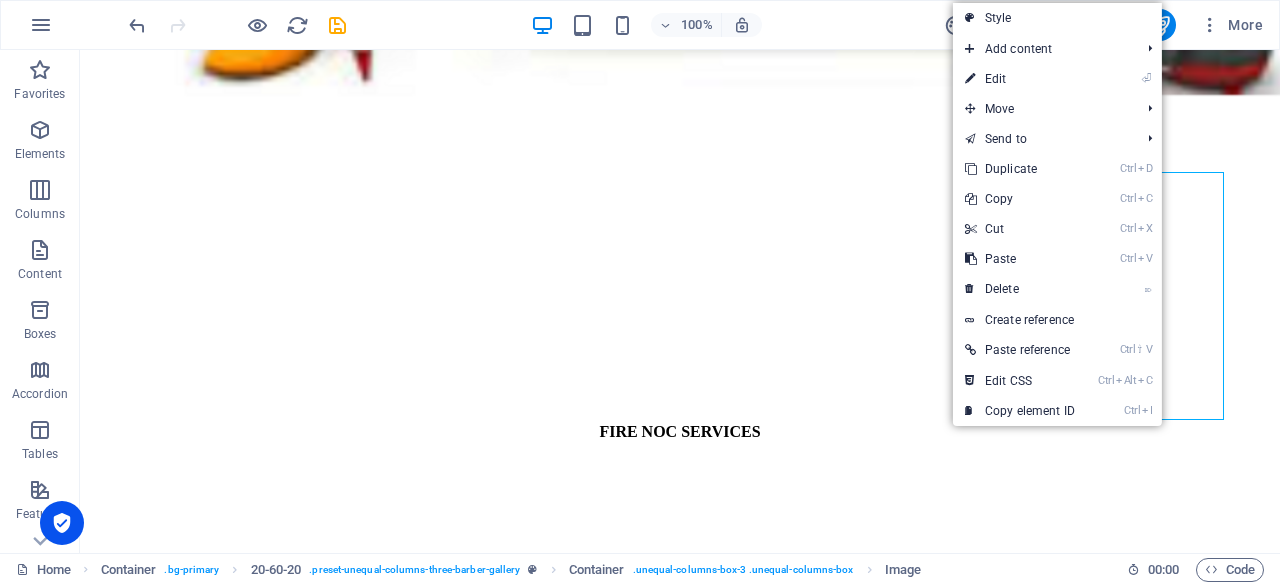 select on "px" 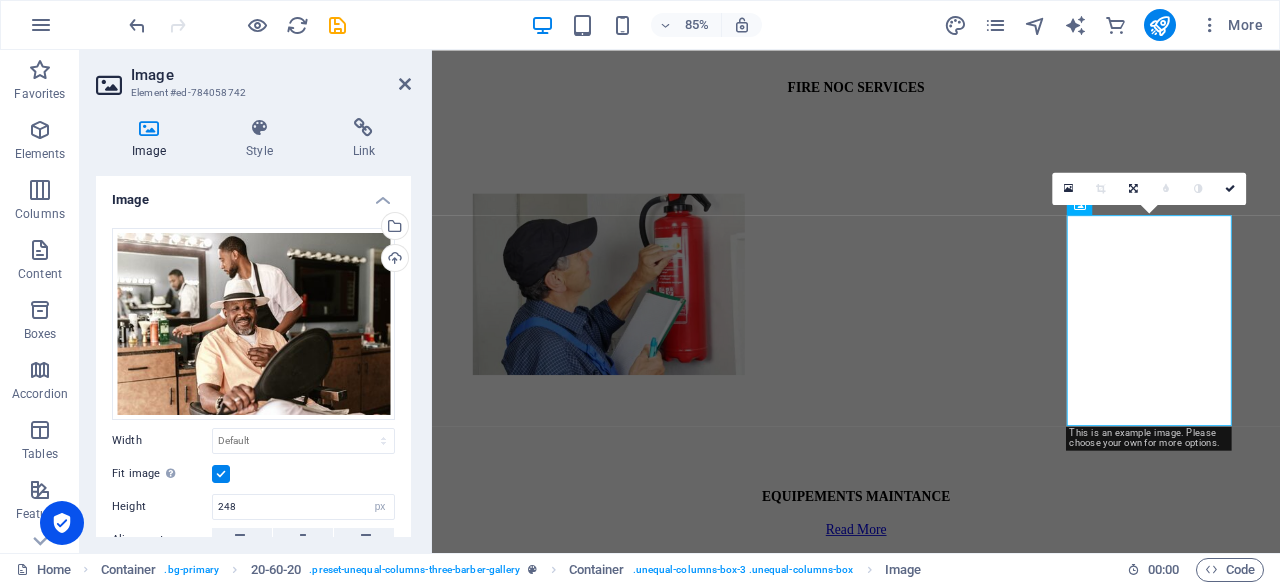 scroll, scrollTop: 6332, scrollLeft: 0, axis: vertical 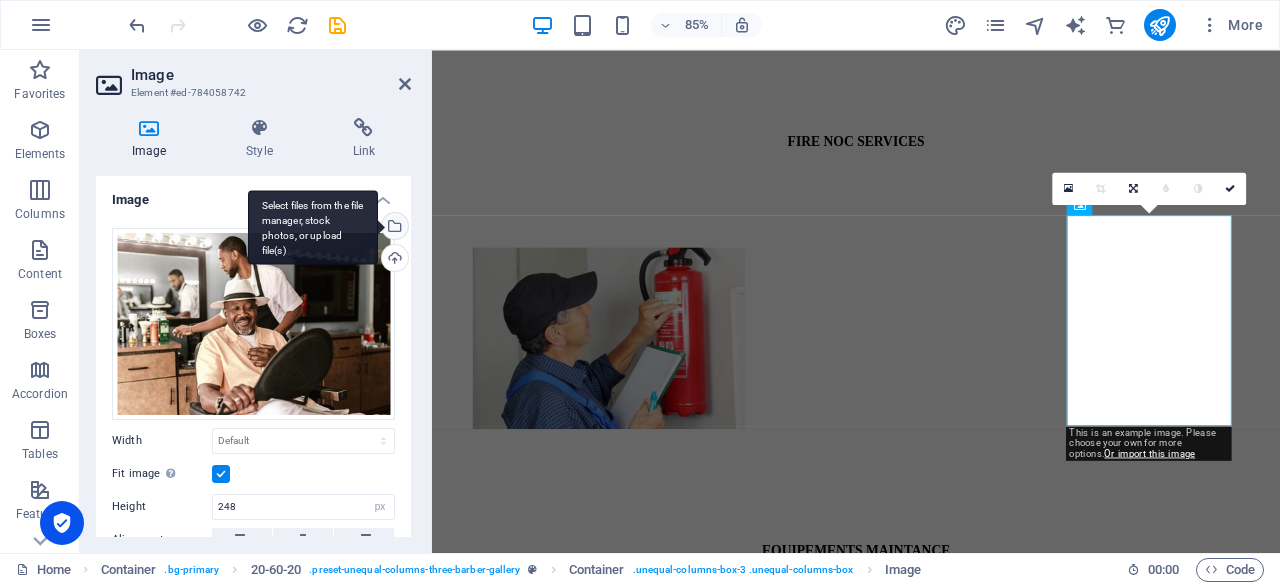 click on "Select files from the file manager, stock photos, or upload file(s)" at bounding box center [393, 228] 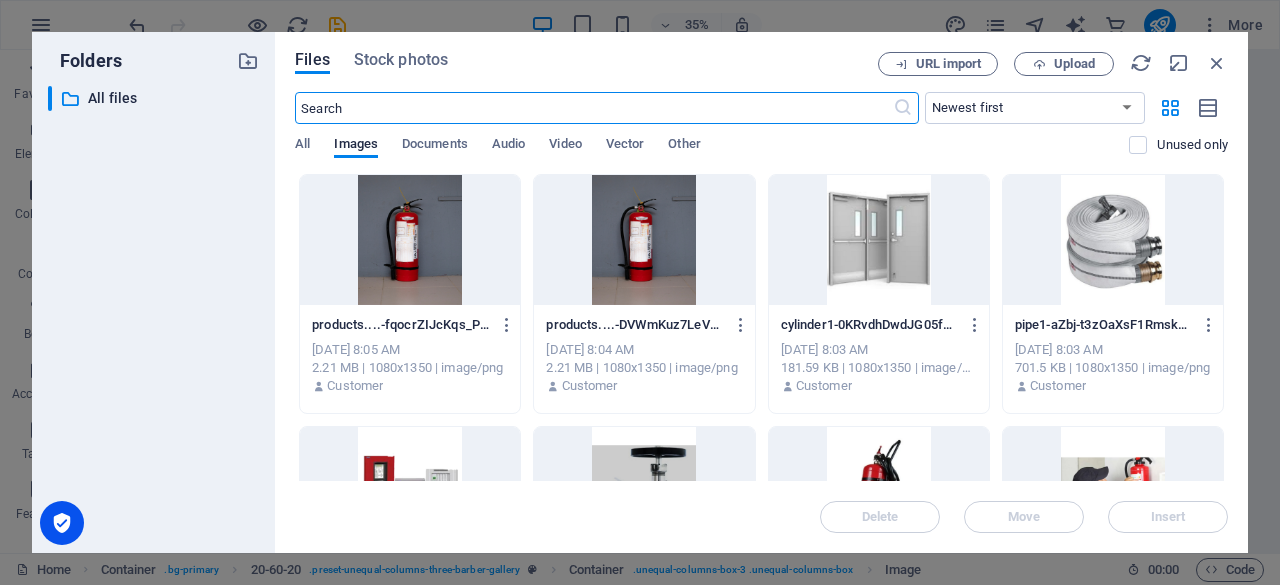 scroll, scrollTop: 6360, scrollLeft: 0, axis: vertical 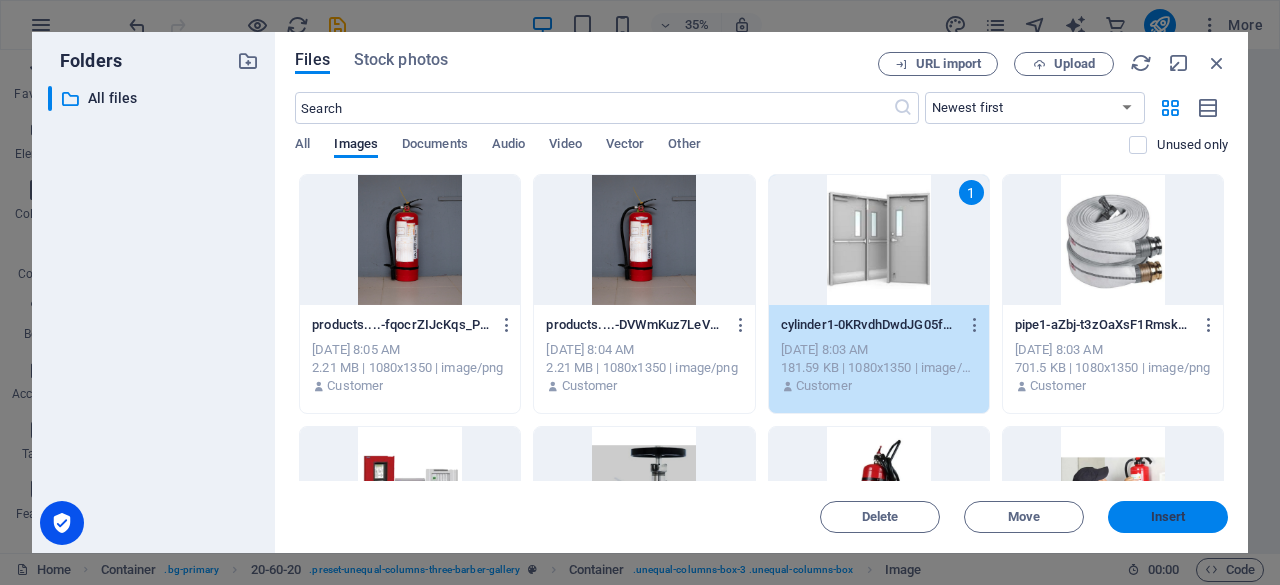 drag, startPoint x: 1127, startPoint y: 523, endPoint x: 829, endPoint y: 550, distance: 299.22064 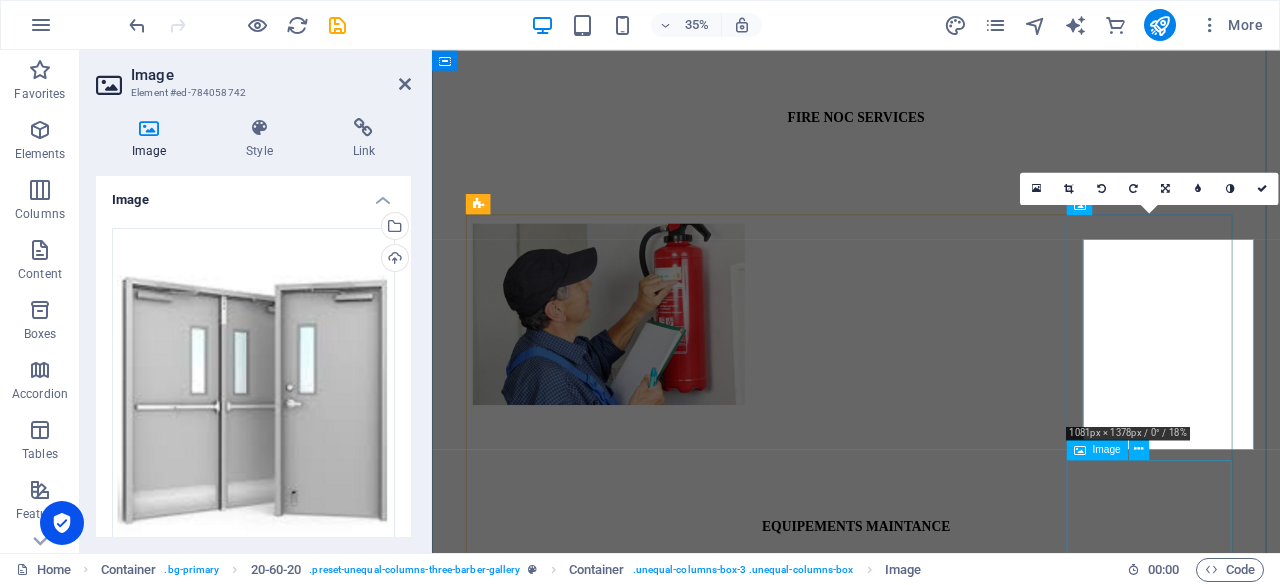 scroll, scrollTop: 6332, scrollLeft: 0, axis: vertical 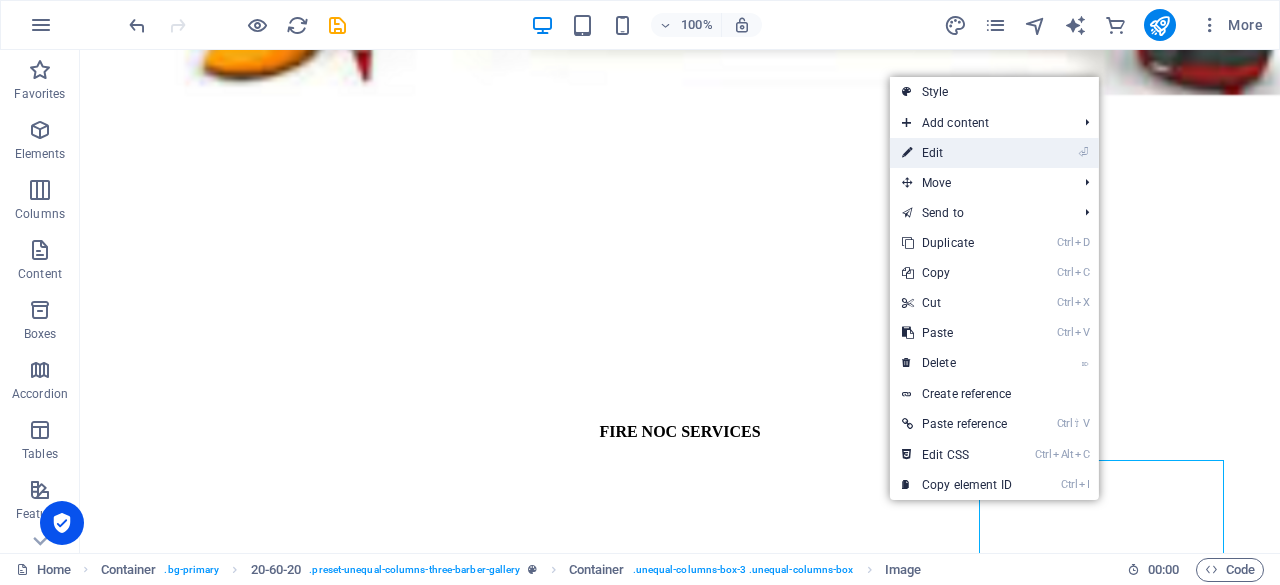 click on "⏎  Edit" at bounding box center (994, 153) 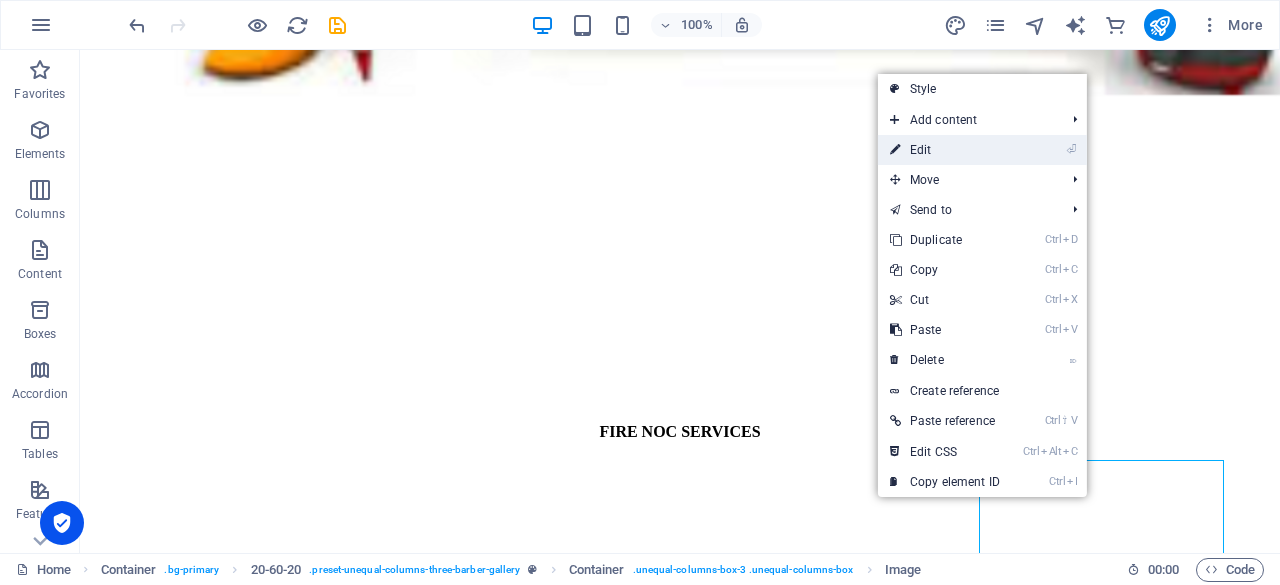 click on "⏎" at bounding box center (1071, 149) 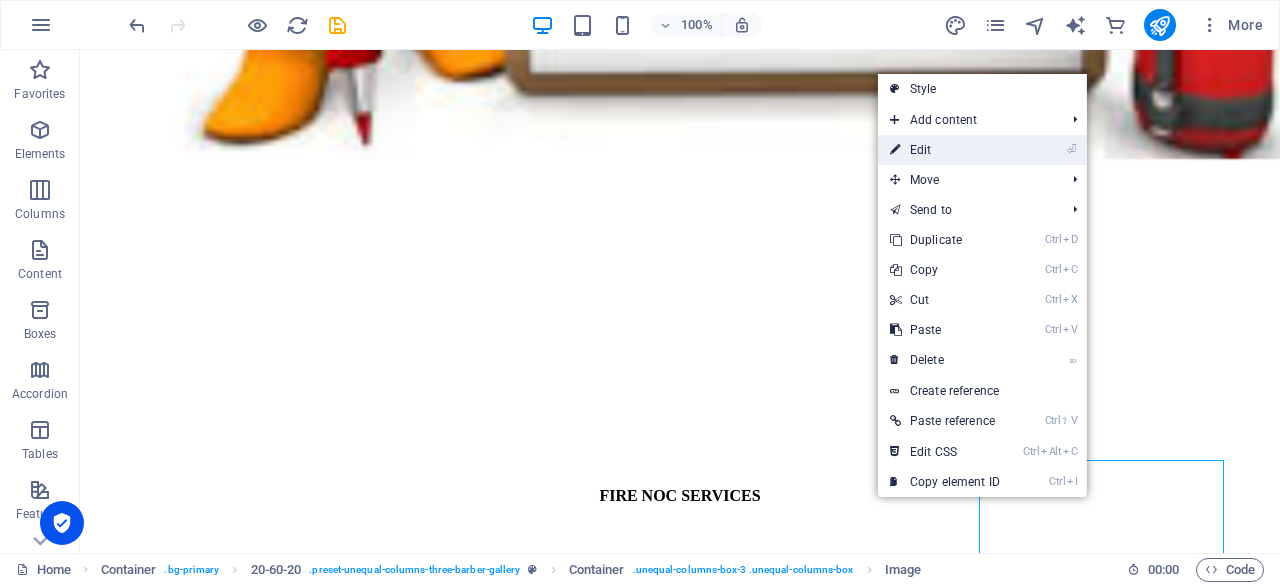 select on "px" 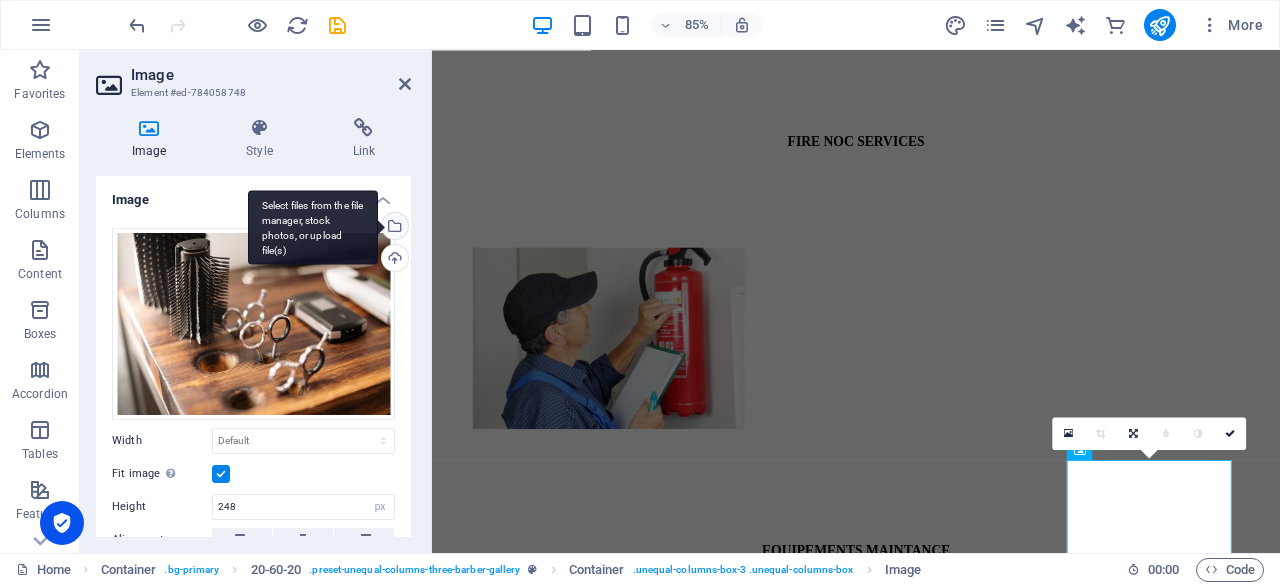 click on "Select files from the file manager, stock photos, or upload file(s)" at bounding box center (313, 227) 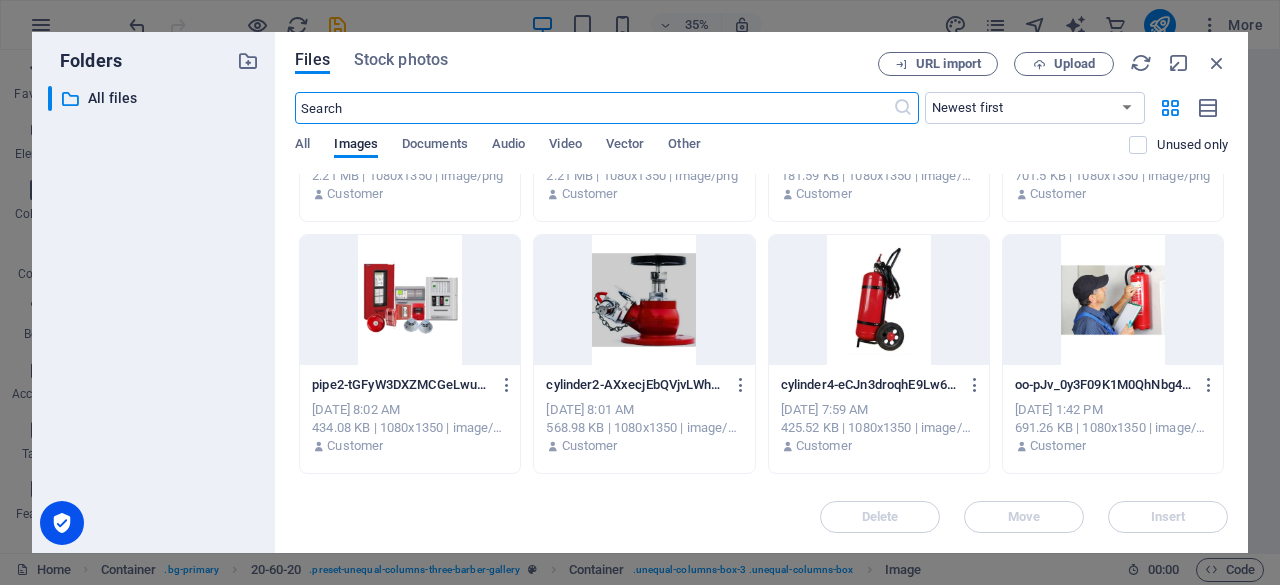 scroll, scrollTop: 92, scrollLeft: 0, axis: vertical 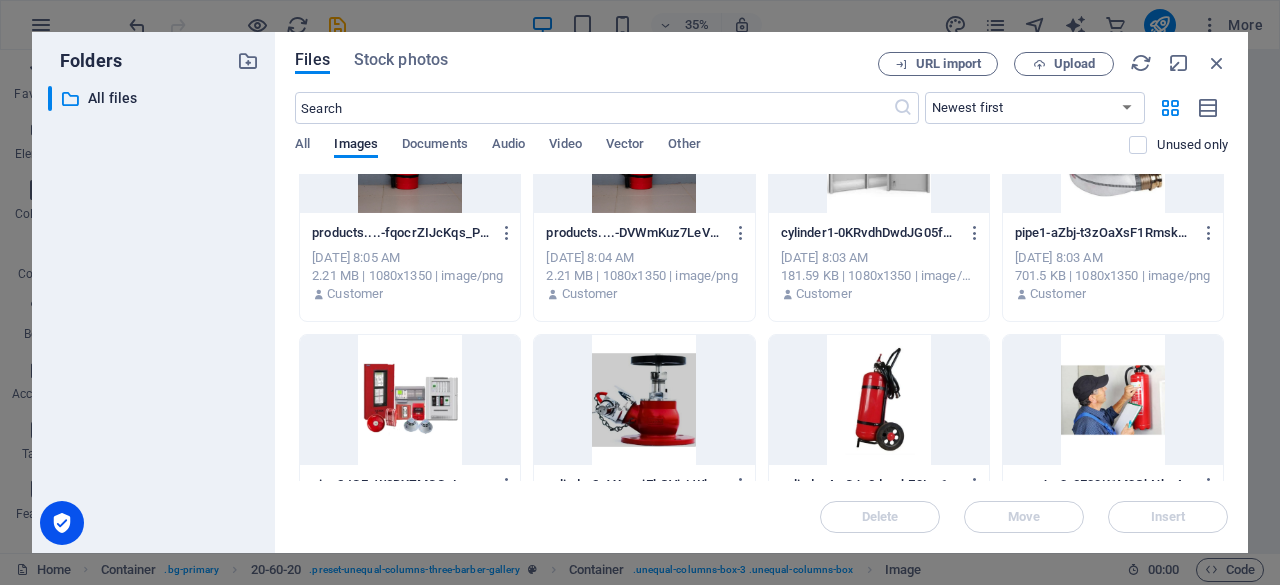 click at bounding box center [410, 400] 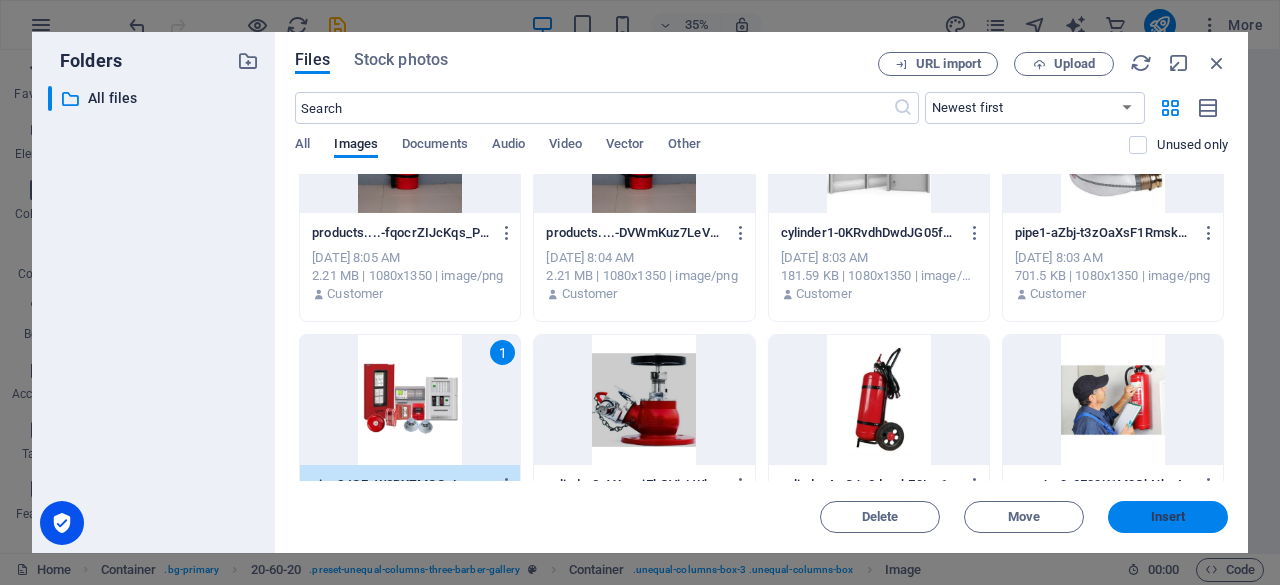 click on "Insert" at bounding box center (1168, 517) 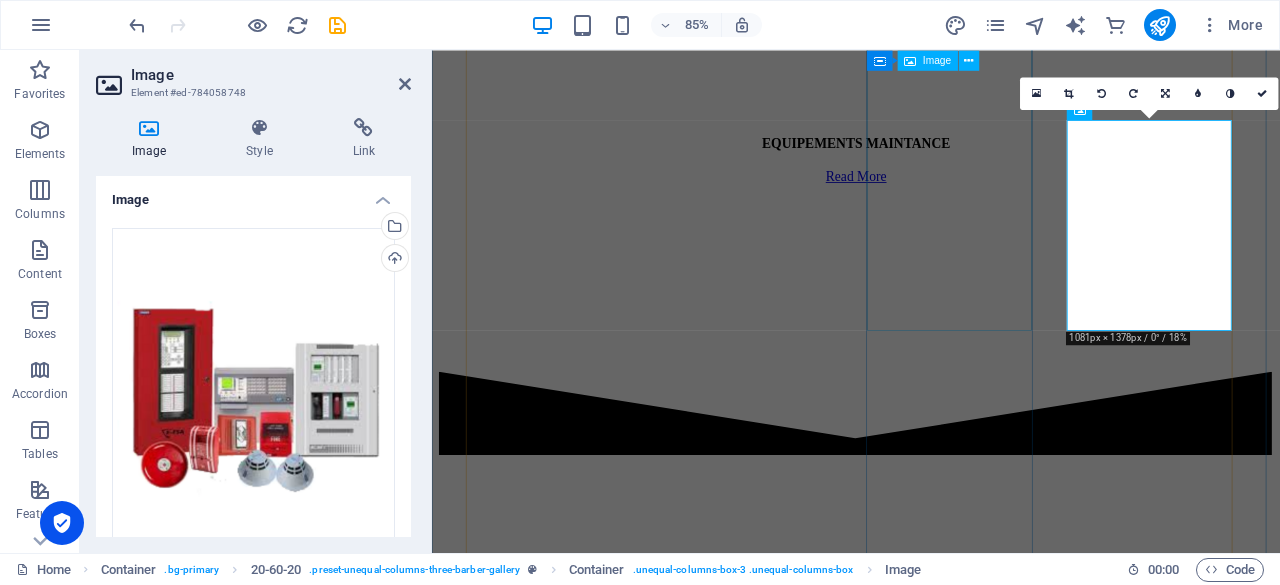 scroll, scrollTop: 6932, scrollLeft: 0, axis: vertical 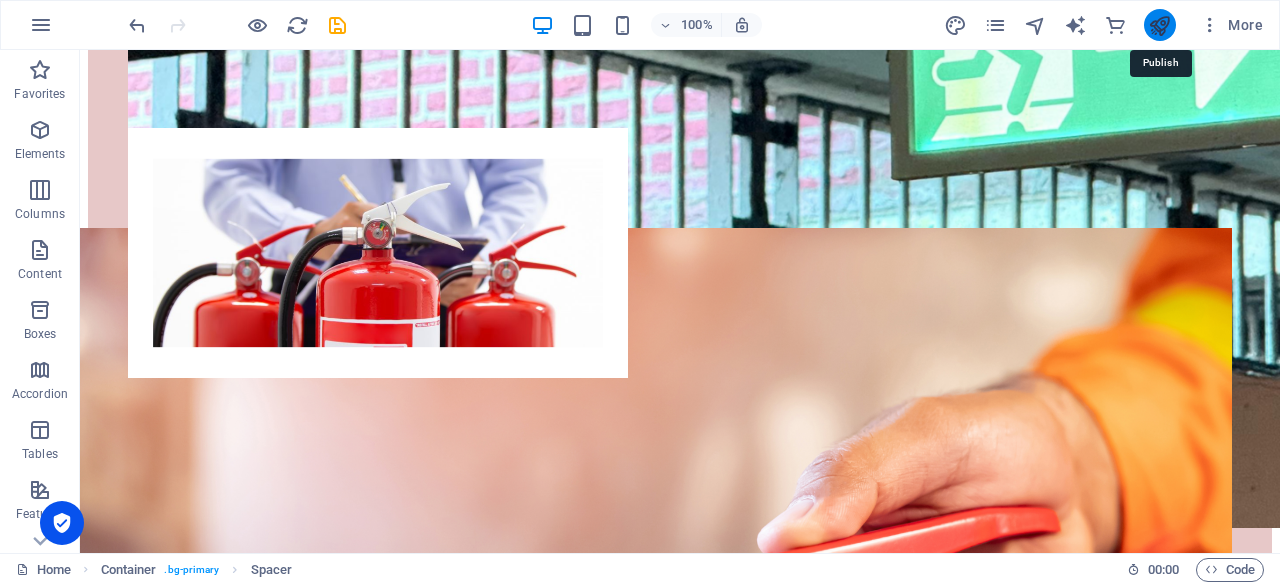 click at bounding box center [1159, 25] 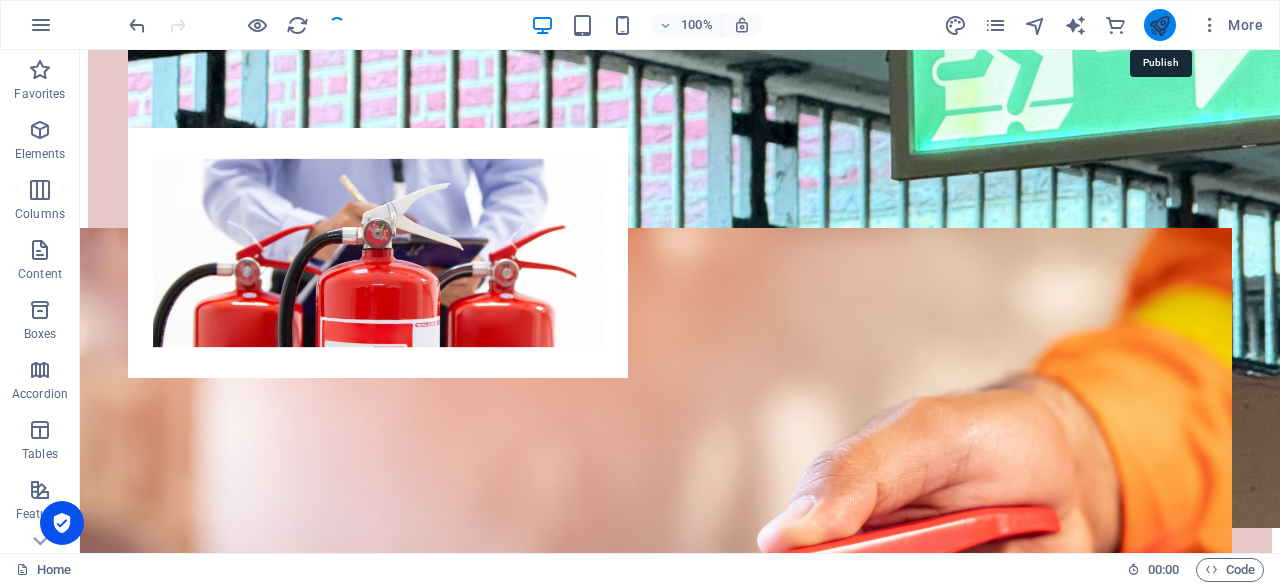 click at bounding box center [1159, 25] 